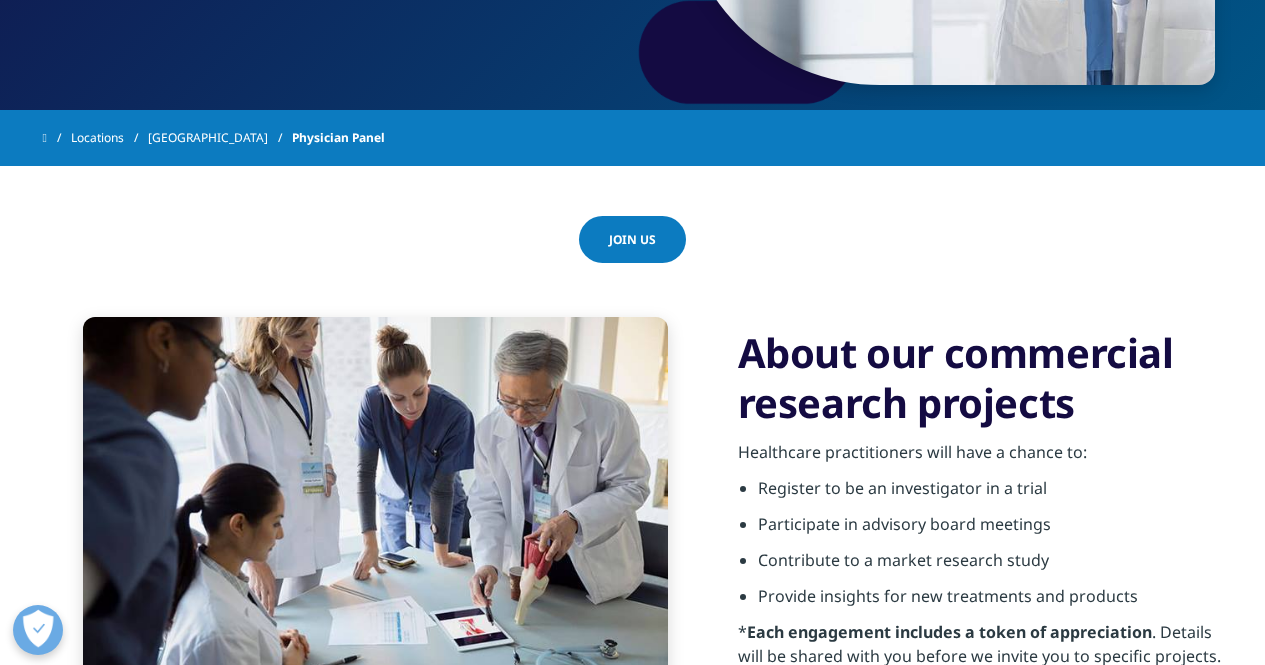 scroll, scrollTop: 500, scrollLeft: 0, axis: vertical 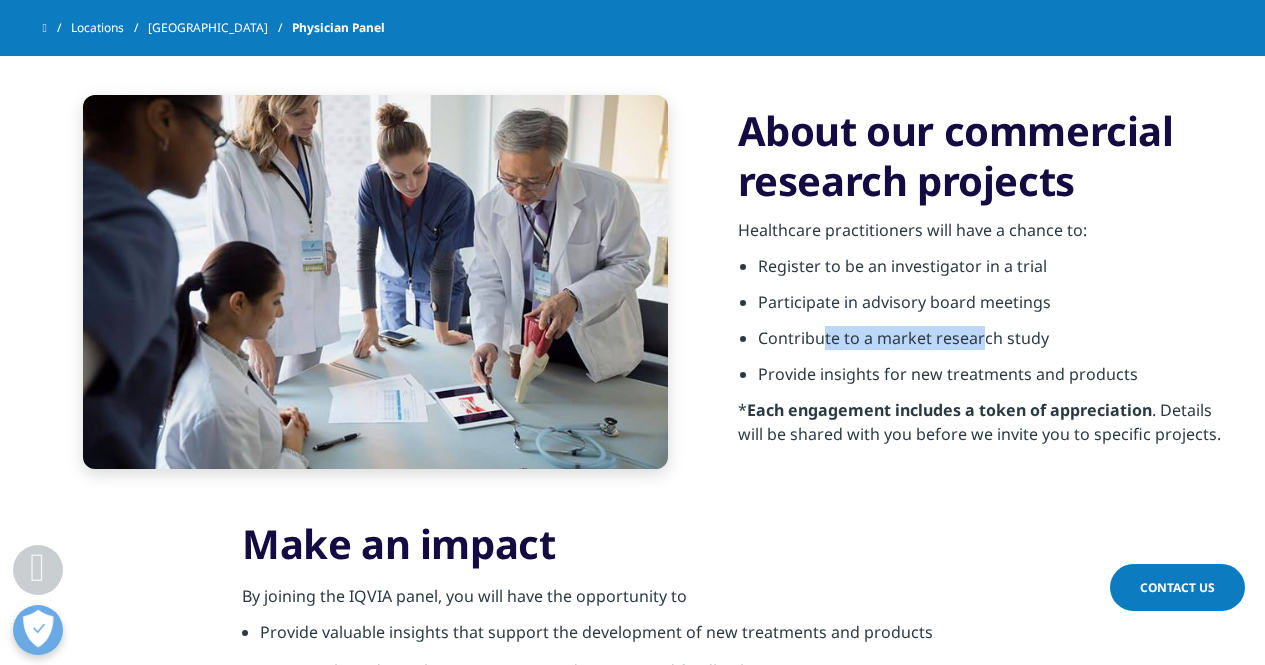 drag, startPoint x: 822, startPoint y: 342, endPoint x: 977, endPoint y: 340, distance: 155.01291 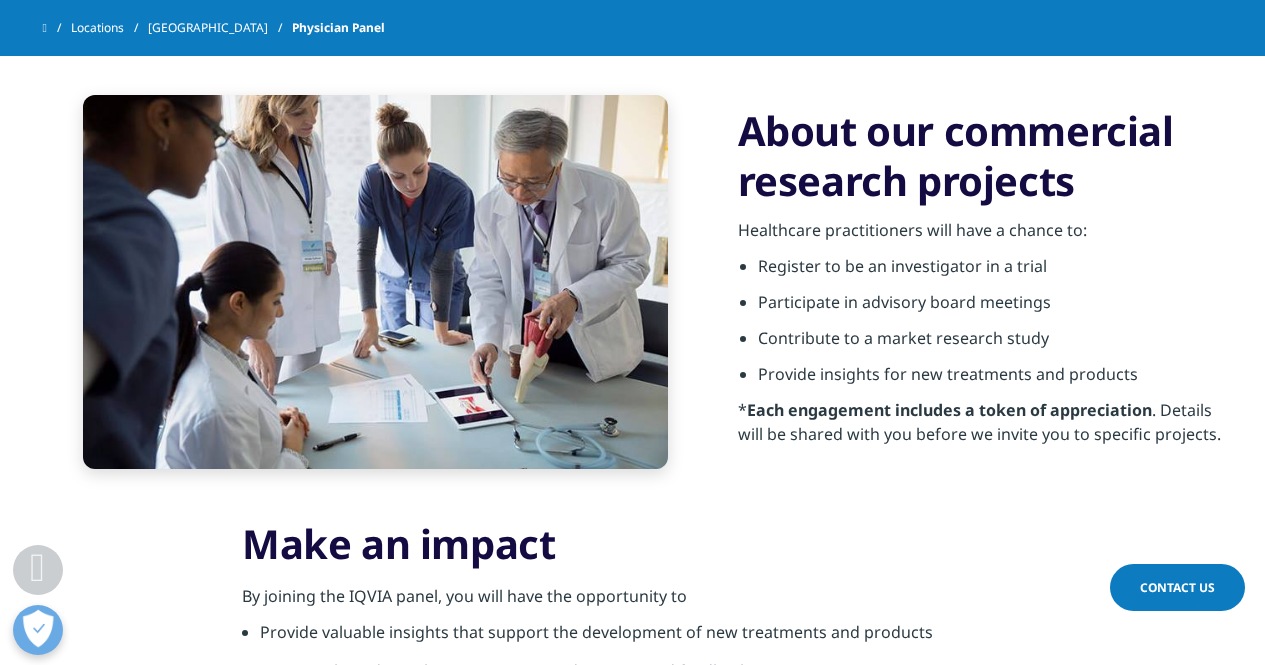 click on "Provide insights for new treatments and products" at bounding box center [990, 380] 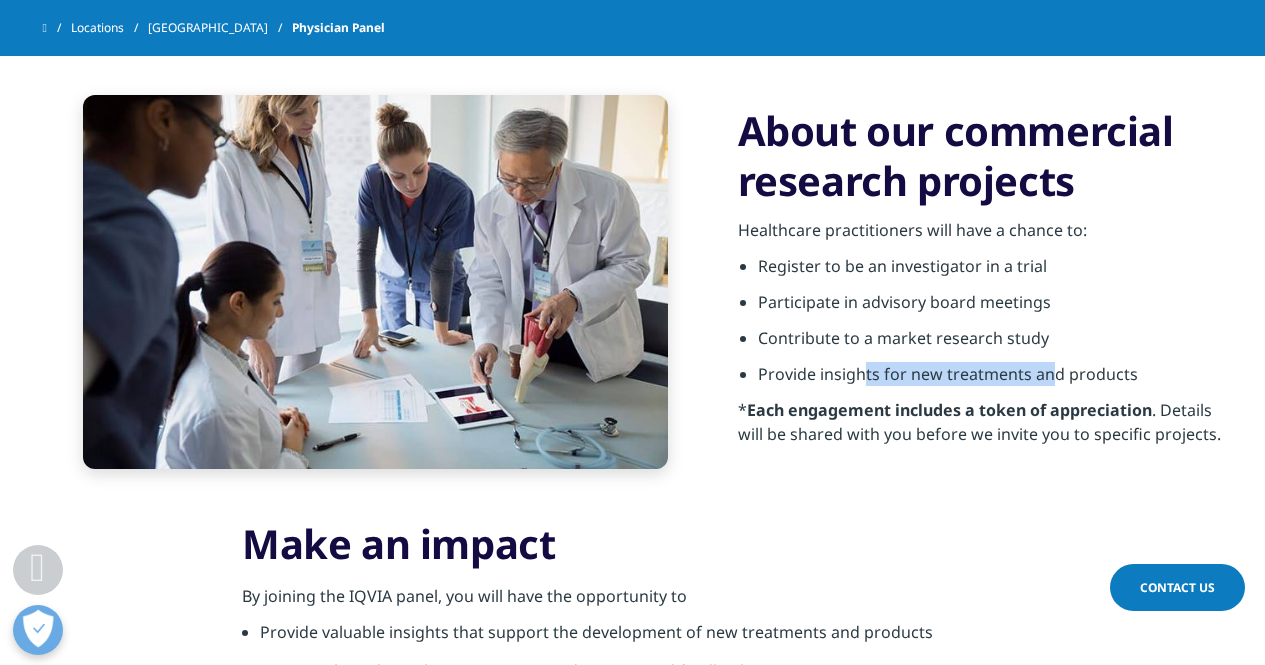 drag, startPoint x: 860, startPoint y: 378, endPoint x: 1044, endPoint y: 377, distance: 184.00272 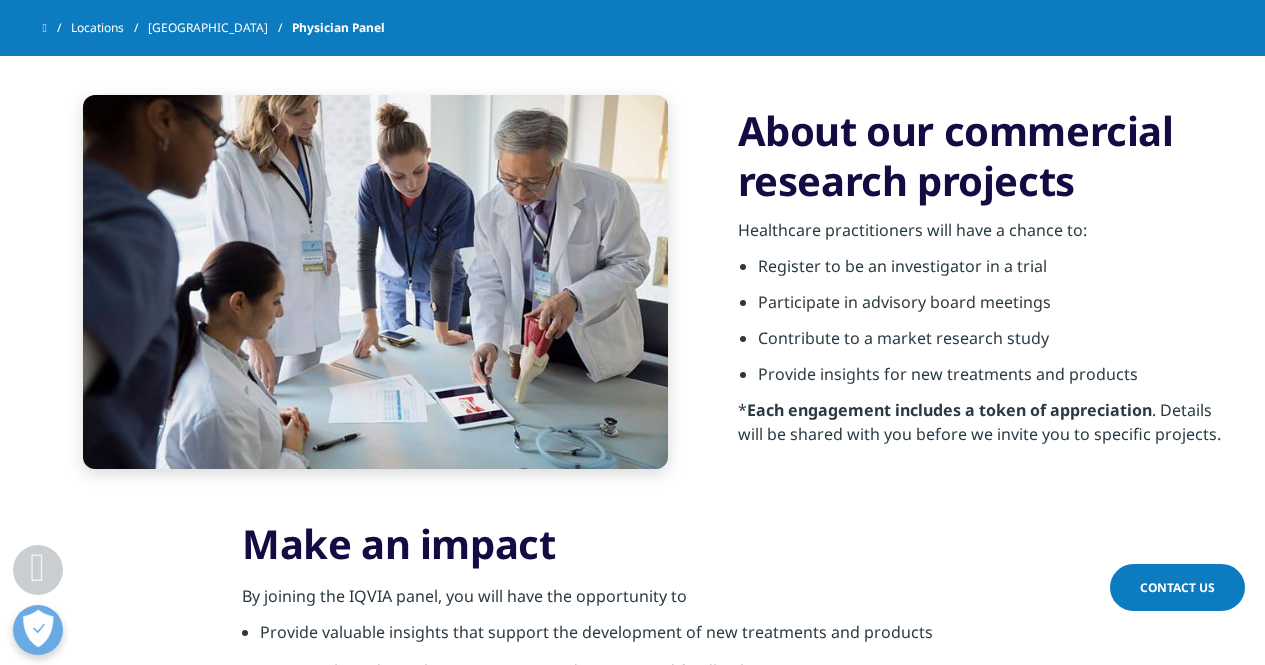 scroll, scrollTop: 0, scrollLeft: 0, axis: both 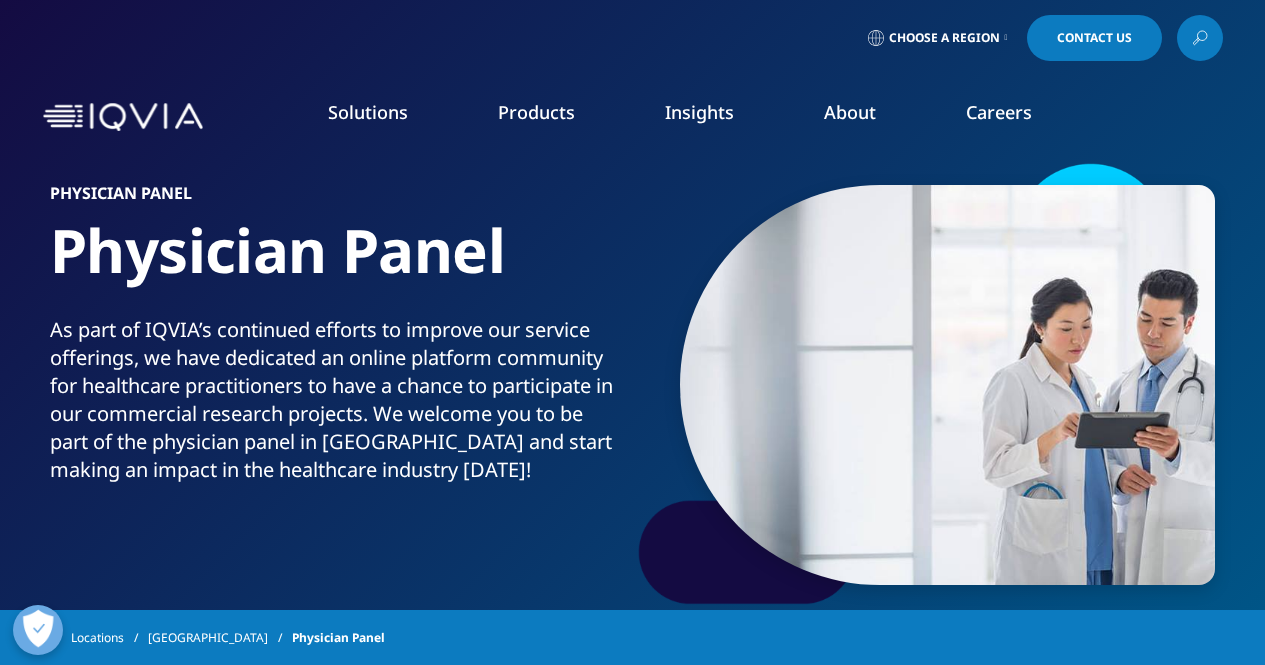 click on "Choose a Region" at bounding box center [938, 38] 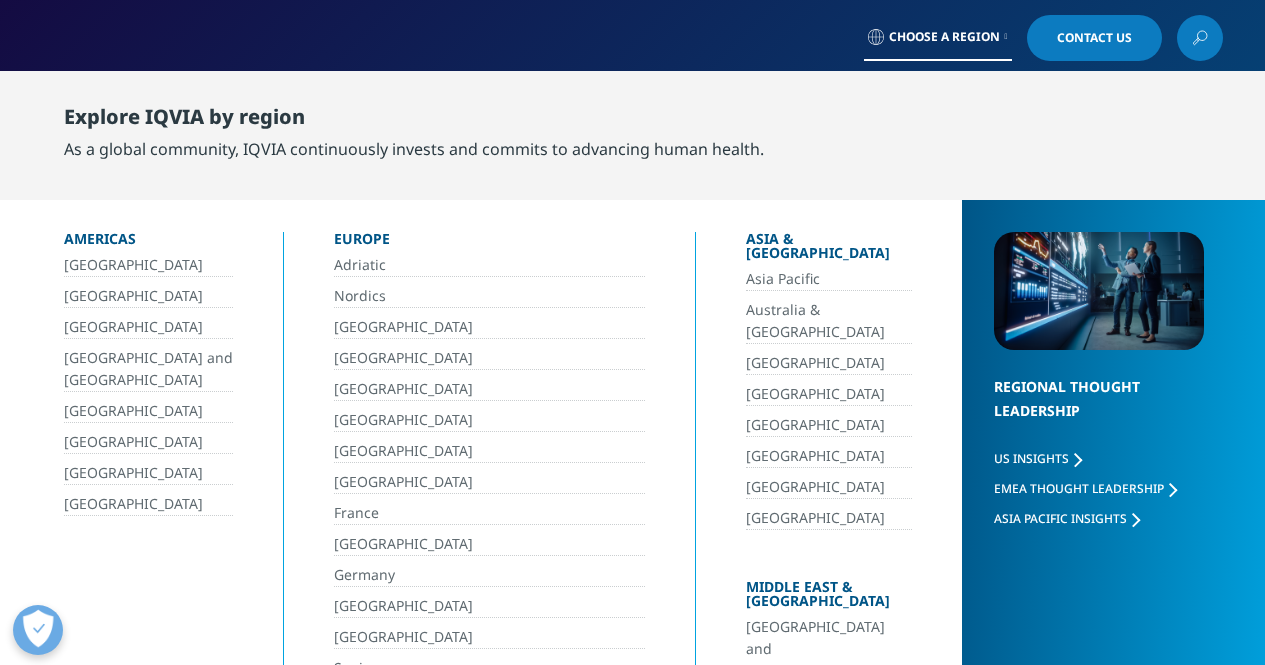 scroll, scrollTop: 166, scrollLeft: 0, axis: vertical 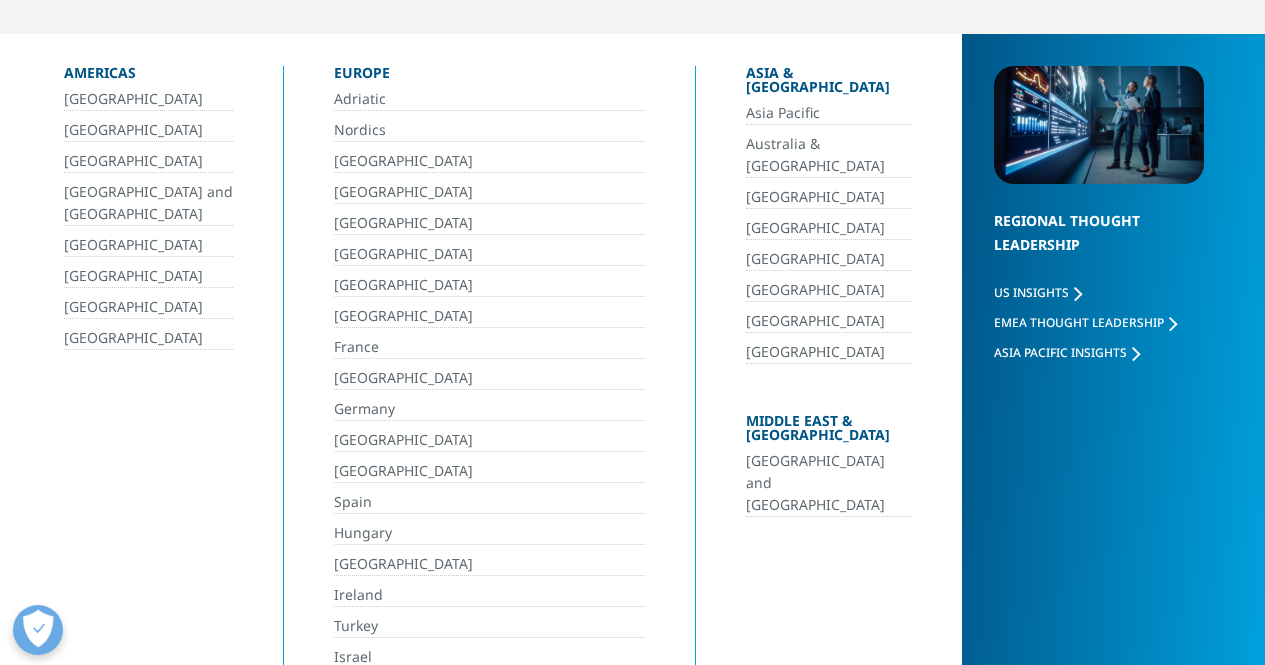 click on "[GEOGRAPHIC_DATA]" at bounding box center [829, 321] 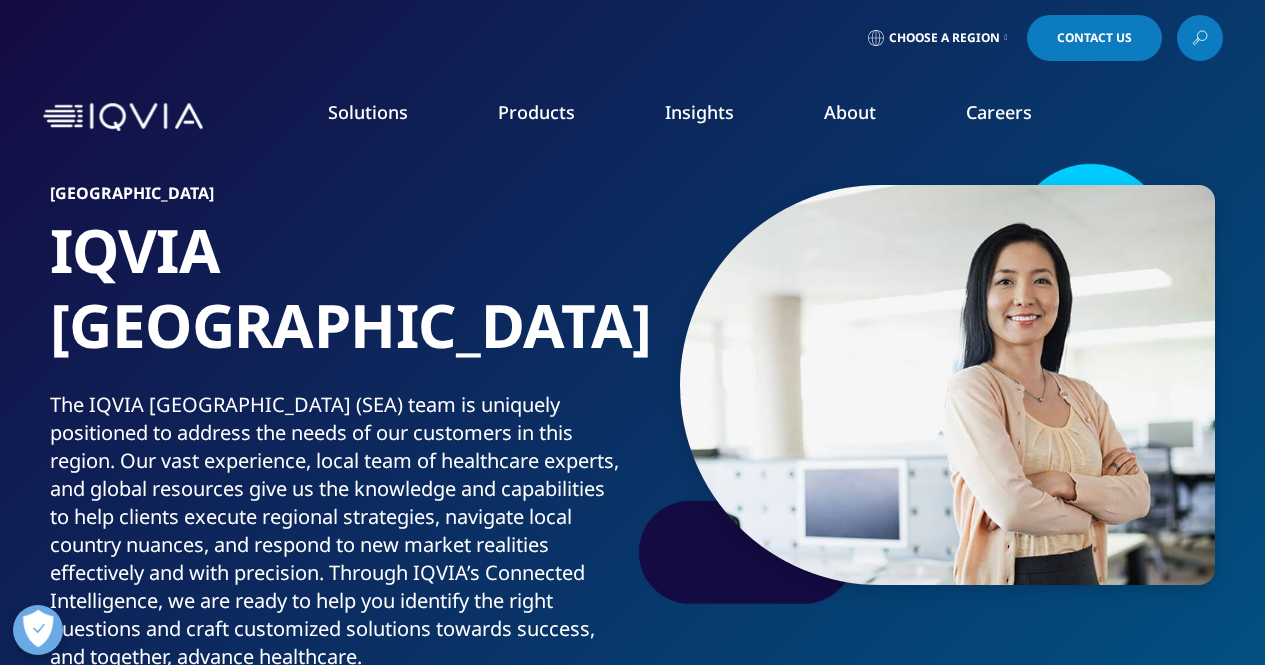 scroll, scrollTop: 0, scrollLeft: 0, axis: both 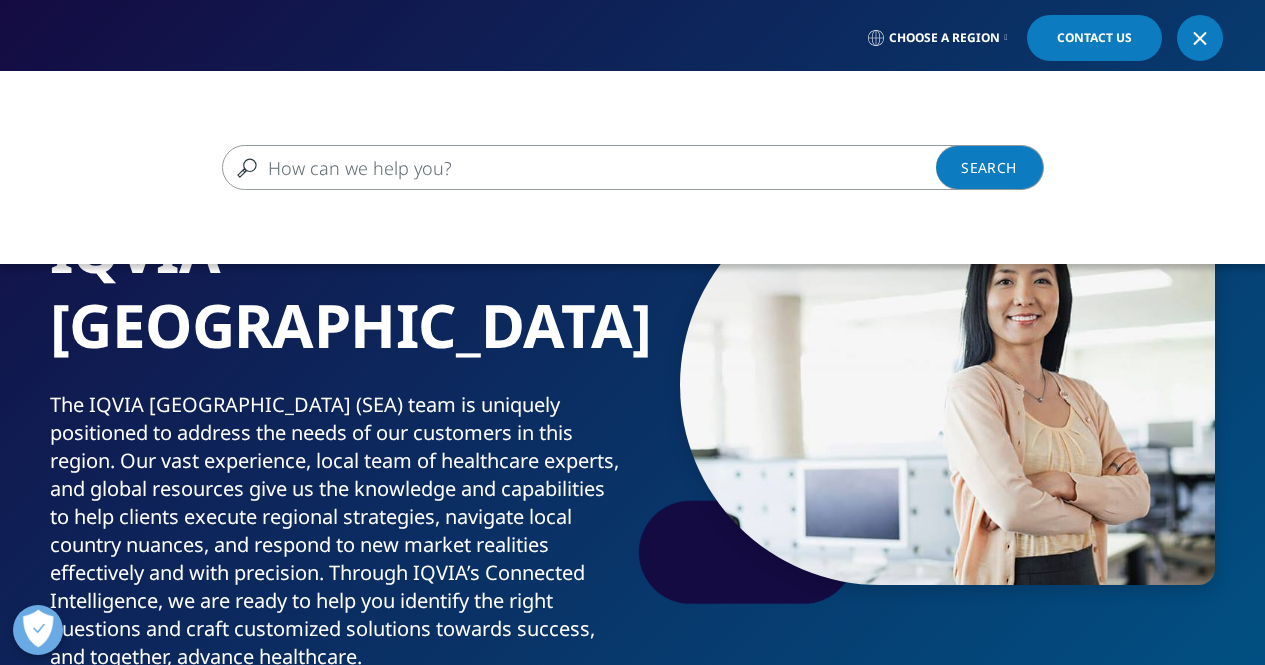 click at bounding box center [604, 167] 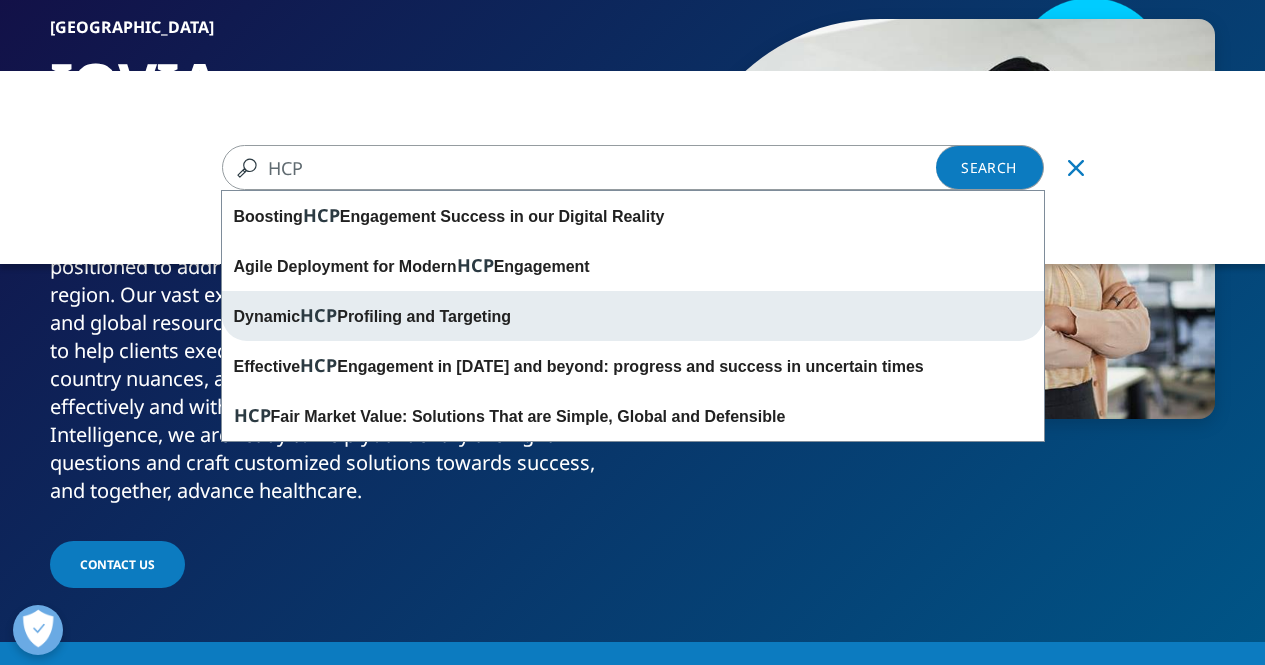 scroll, scrollTop: 0, scrollLeft: 0, axis: both 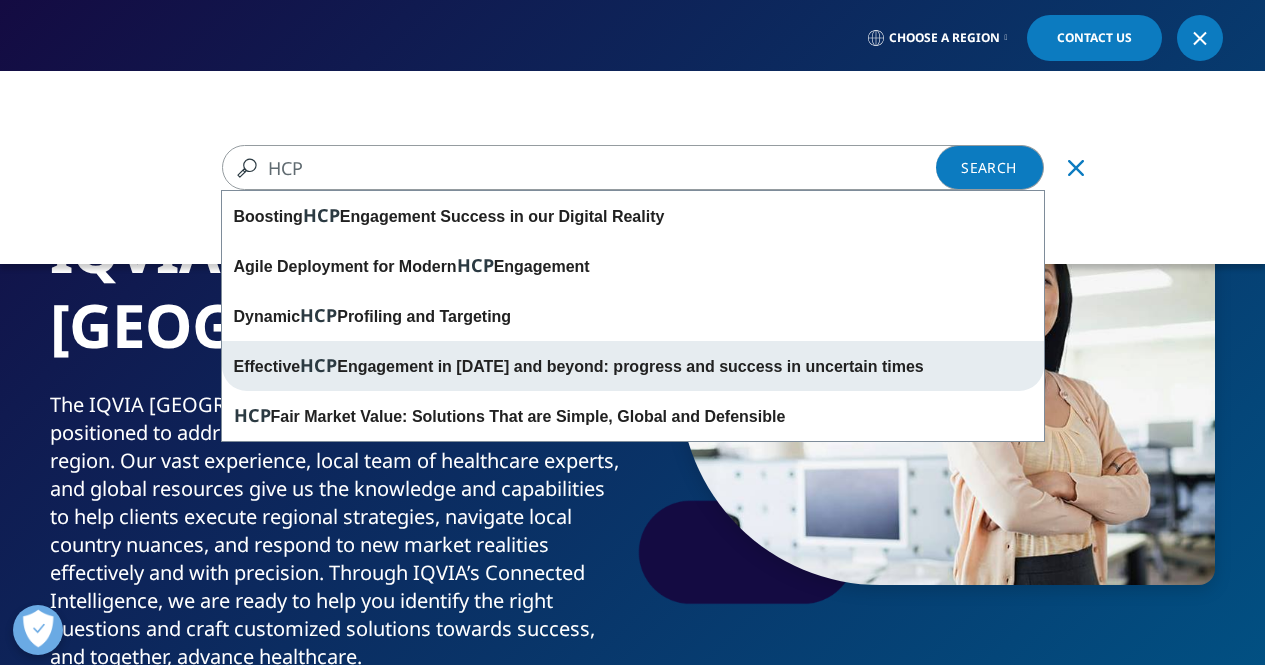 type on "HCP" 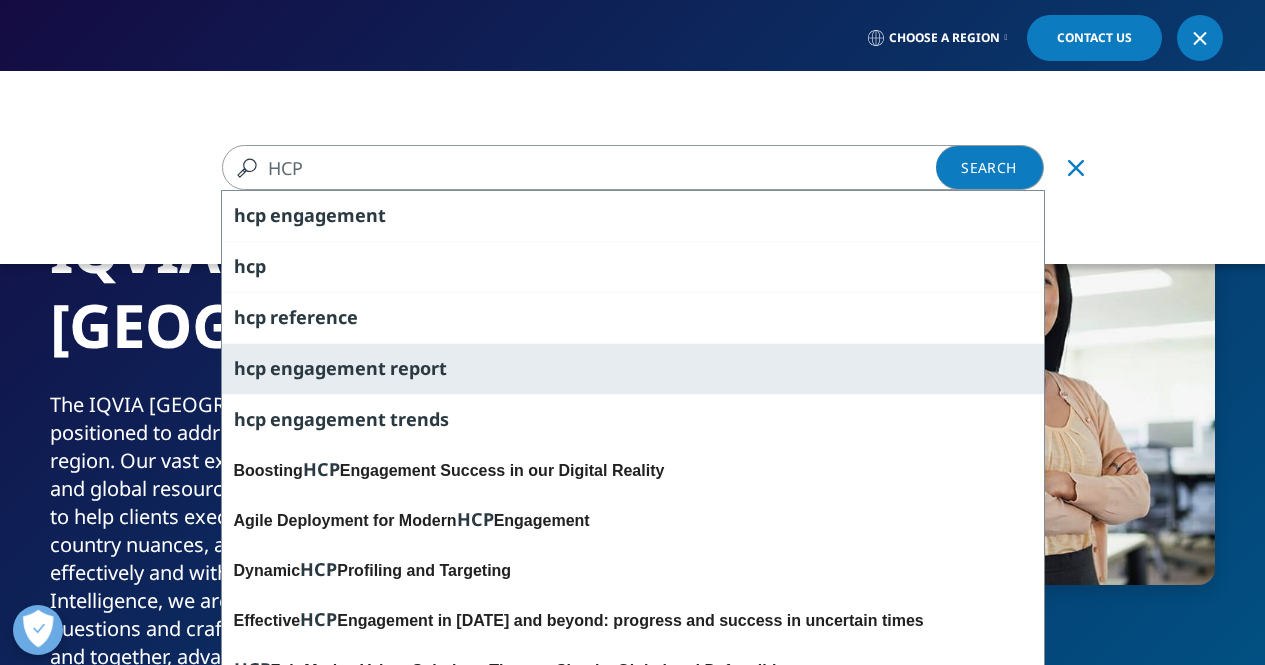 click on "engagement" at bounding box center (328, 368) 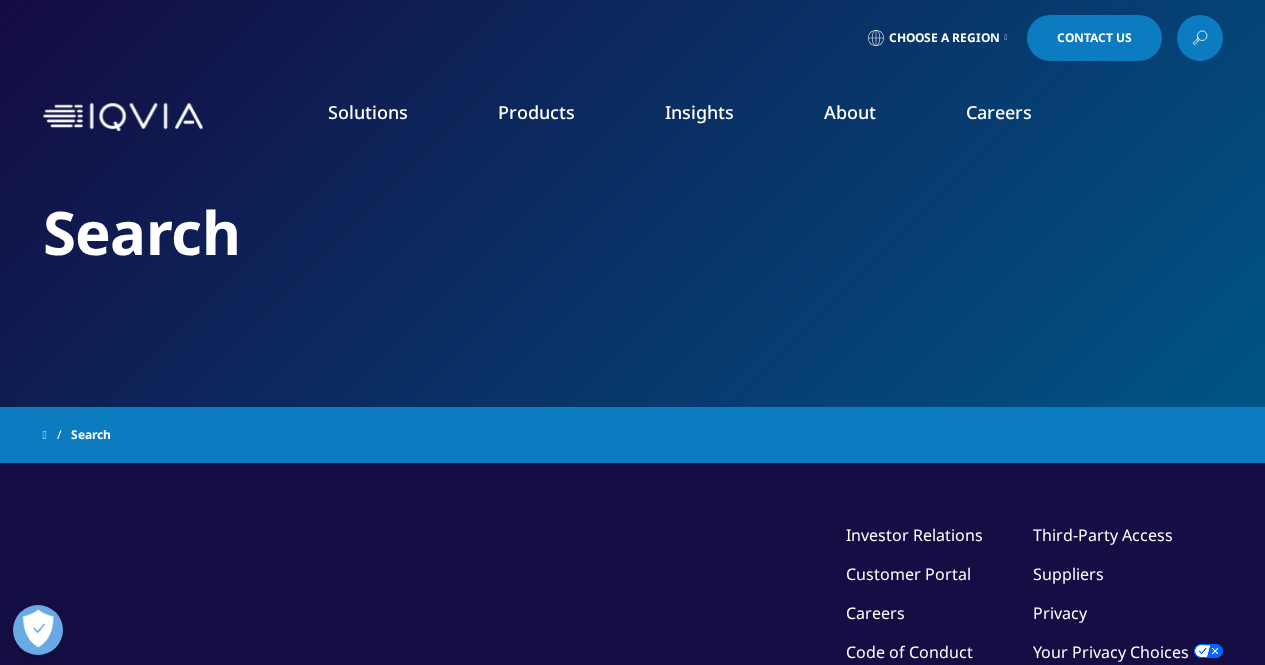 scroll, scrollTop: 0, scrollLeft: 0, axis: both 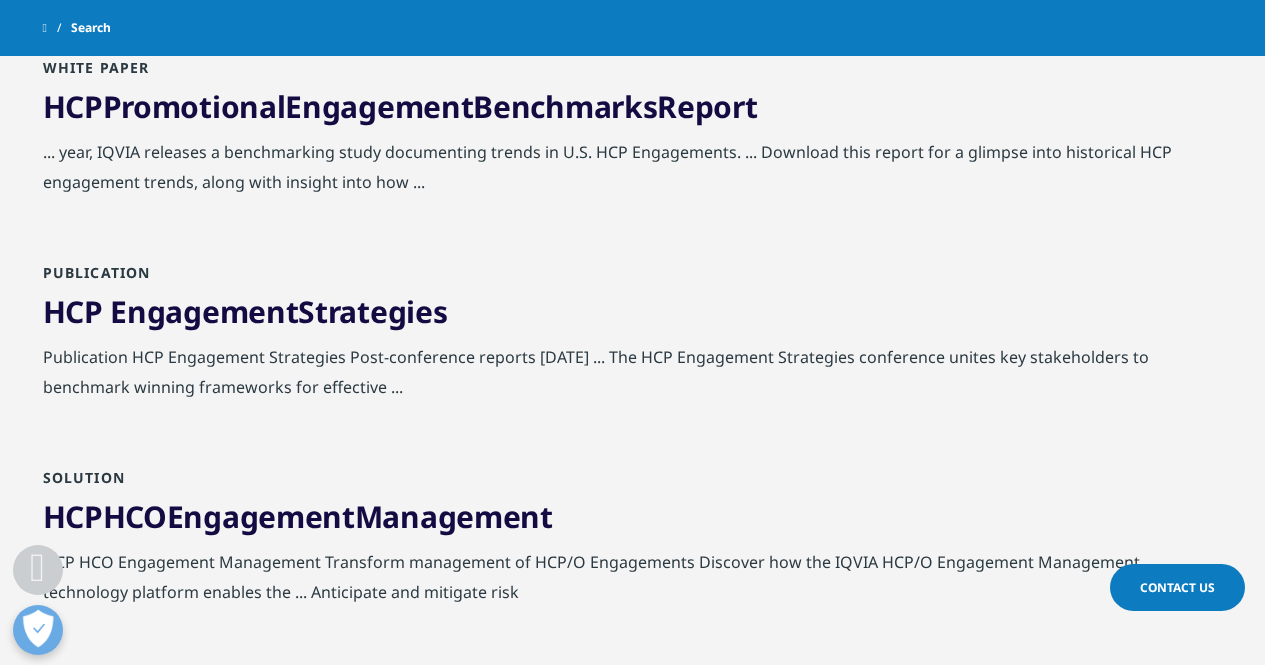 click on "Engagement" at bounding box center [204, 311] 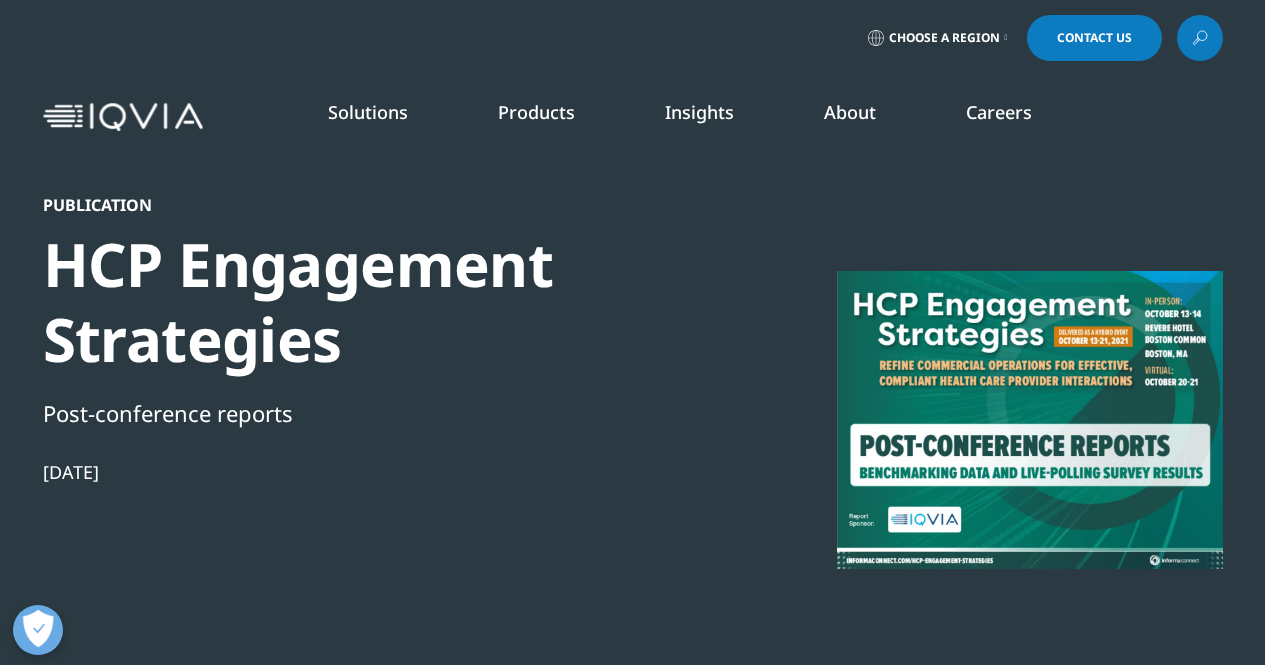 scroll, scrollTop: 0, scrollLeft: 0, axis: both 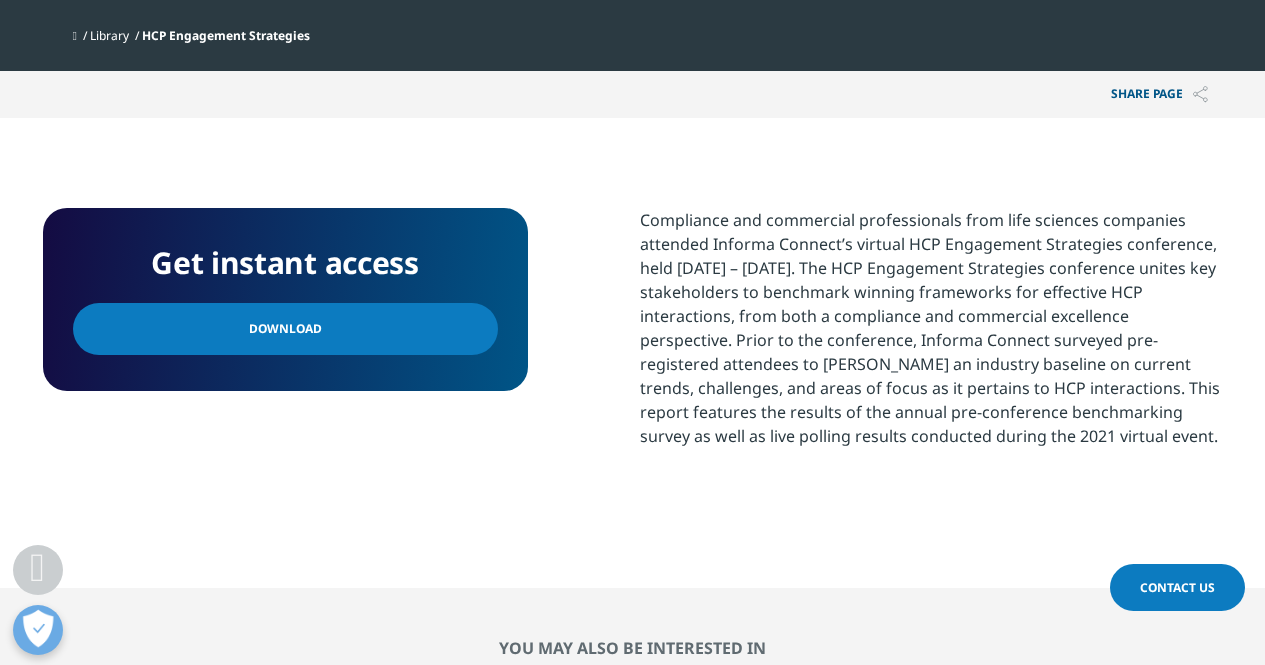 click on "Download" at bounding box center [285, 329] 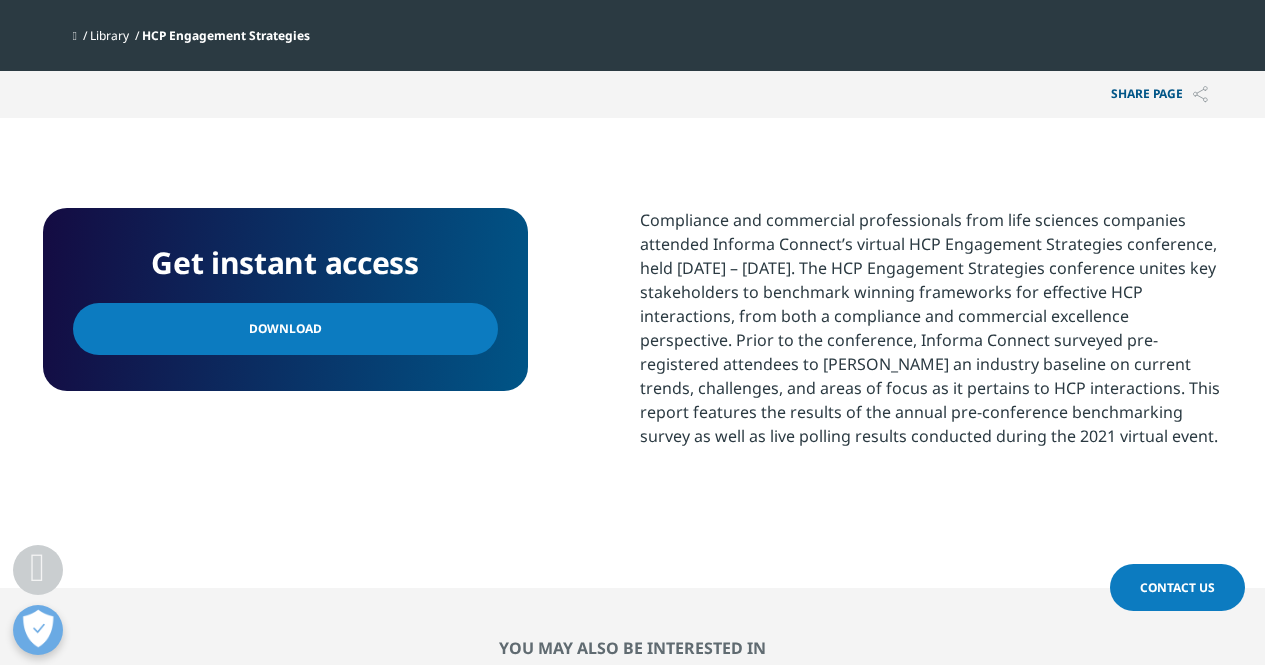 scroll, scrollTop: 0, scrollLeft: 0, axis: both 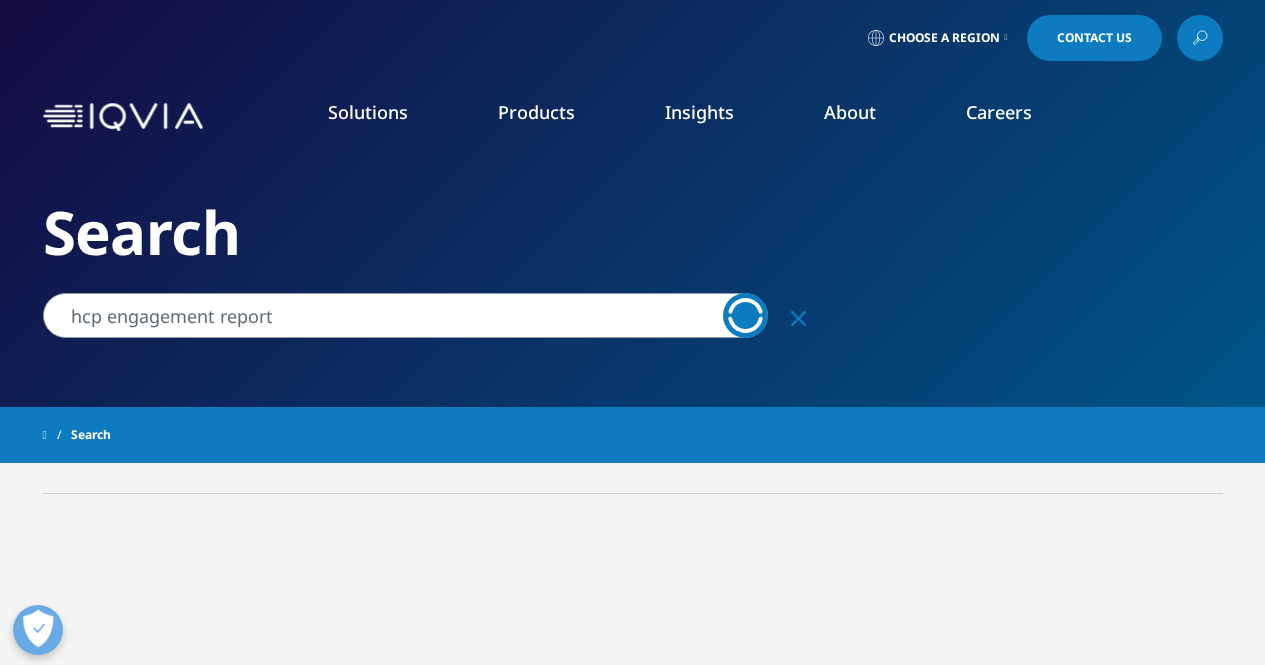 click on "hcp engagement report" at bounding box center [405, 315] 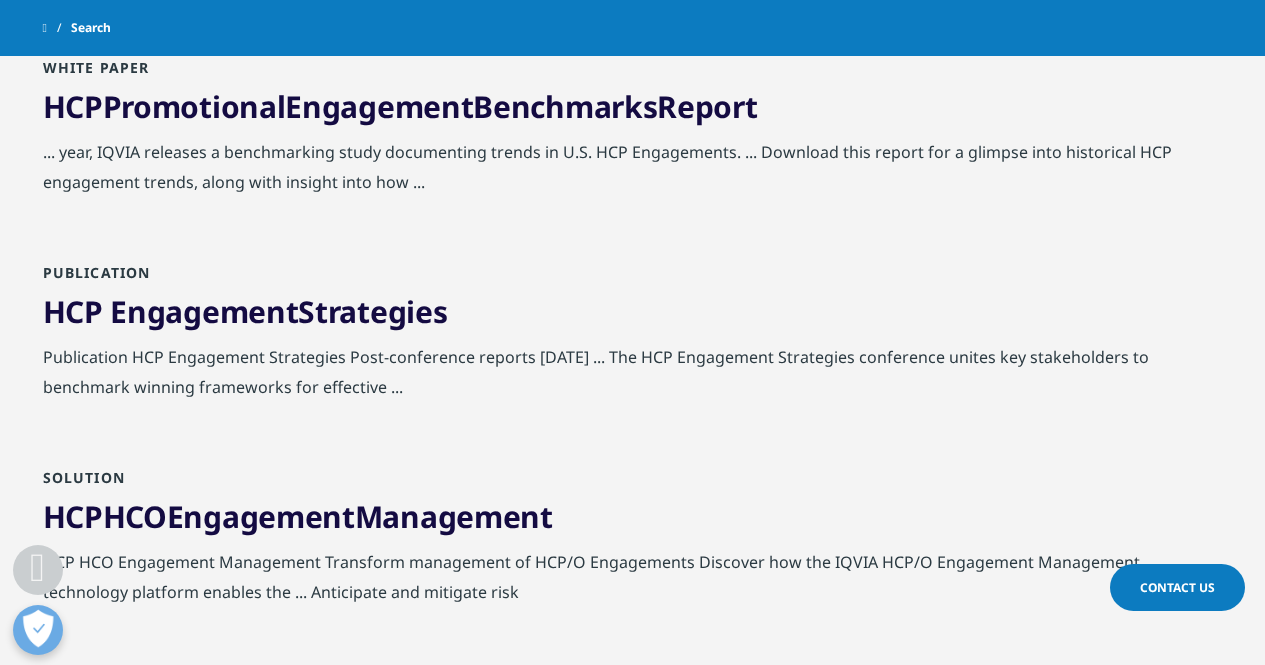 scroll, scrollTop: 666, scrollLeft: 0, axis: vertical 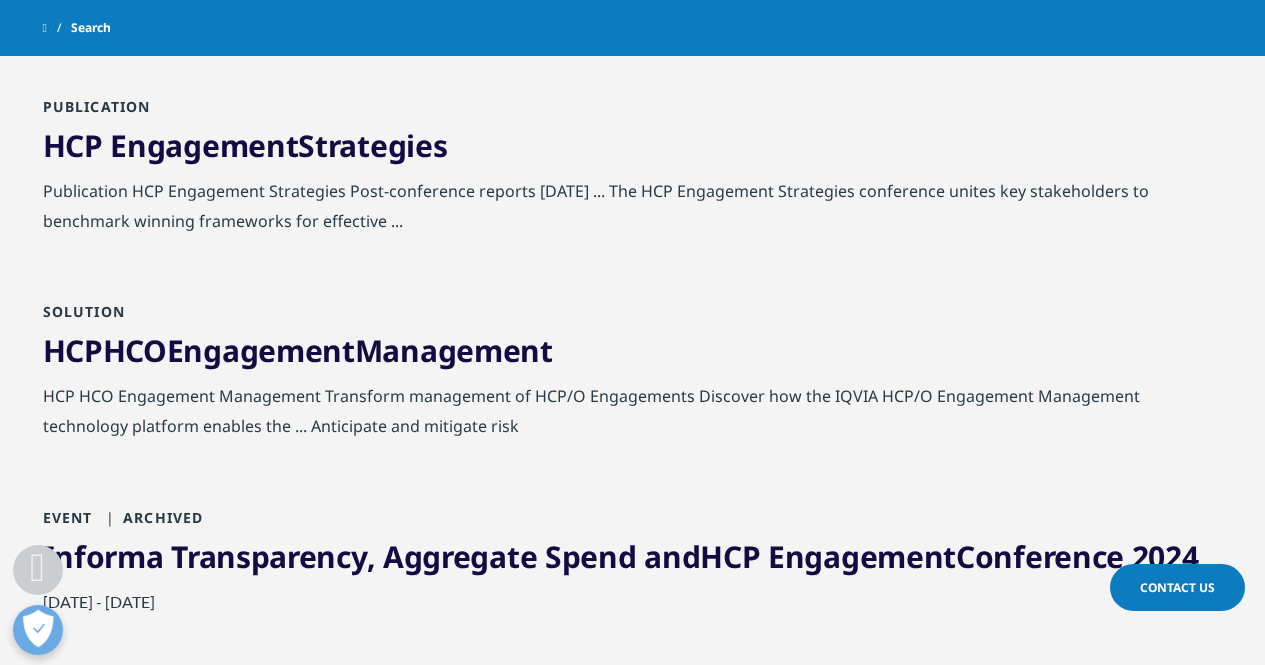 type on "hcp" 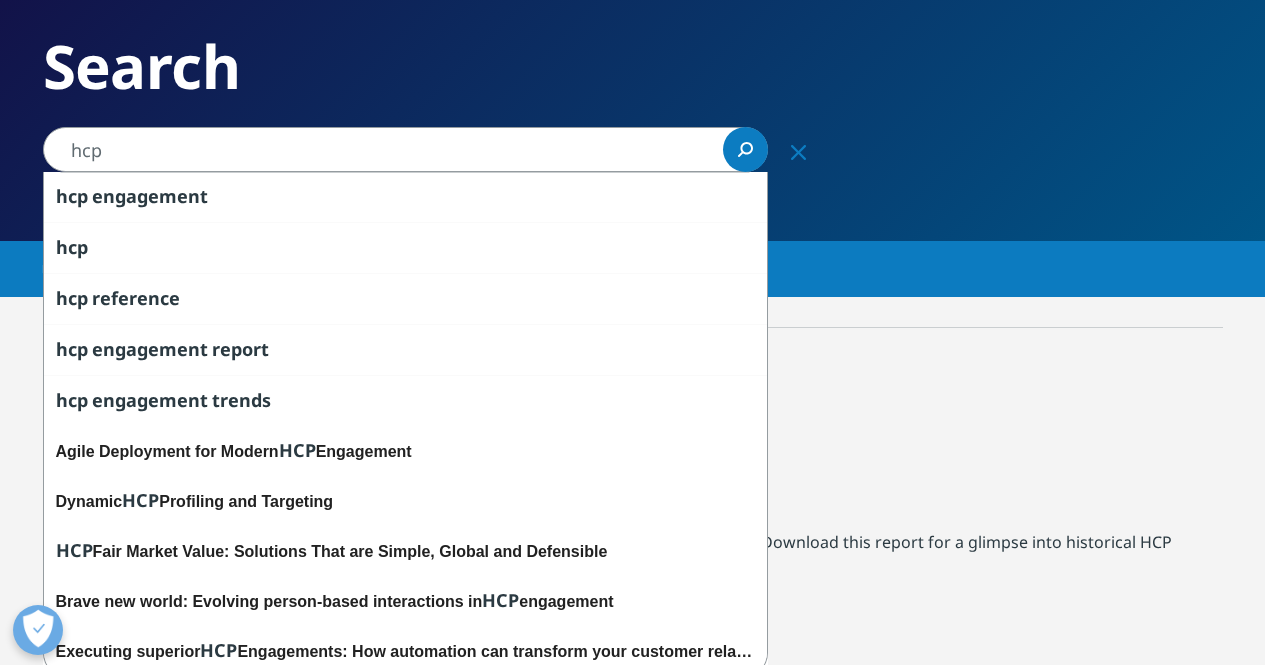 scroll, scrollTop: 333, scrollLeft: 0, axis: vertical 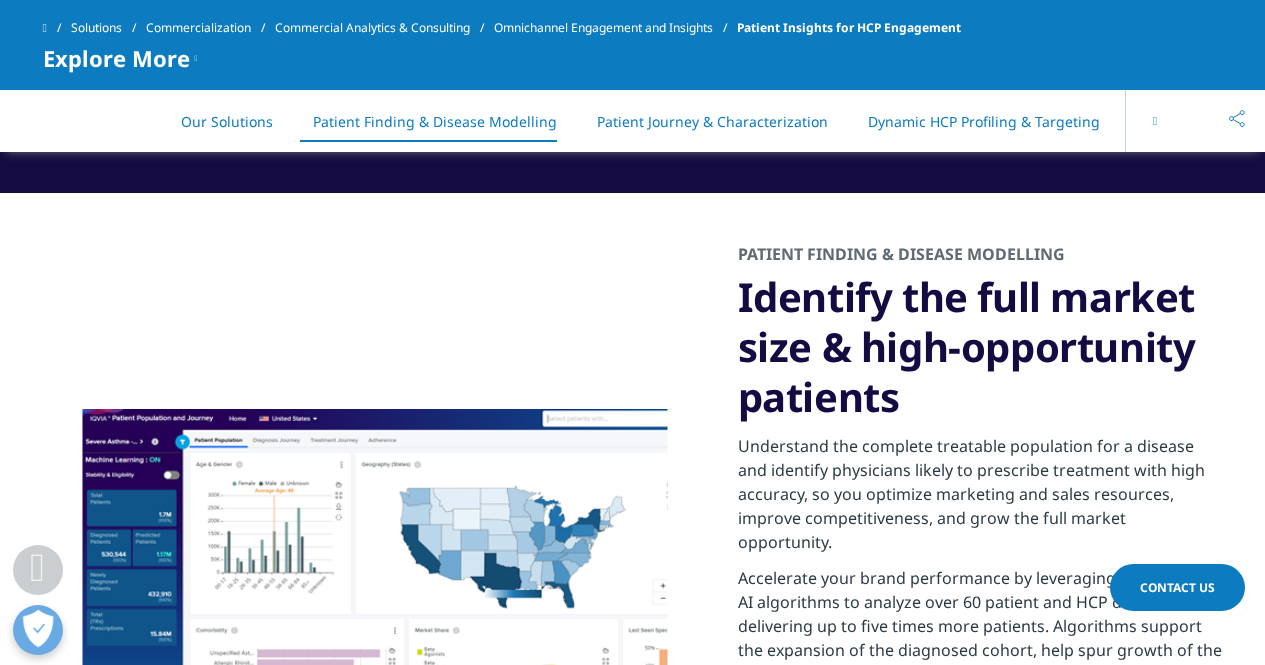 click on "Dynamic HCP Profiling & Targeting" at bounding box center (984, 121) 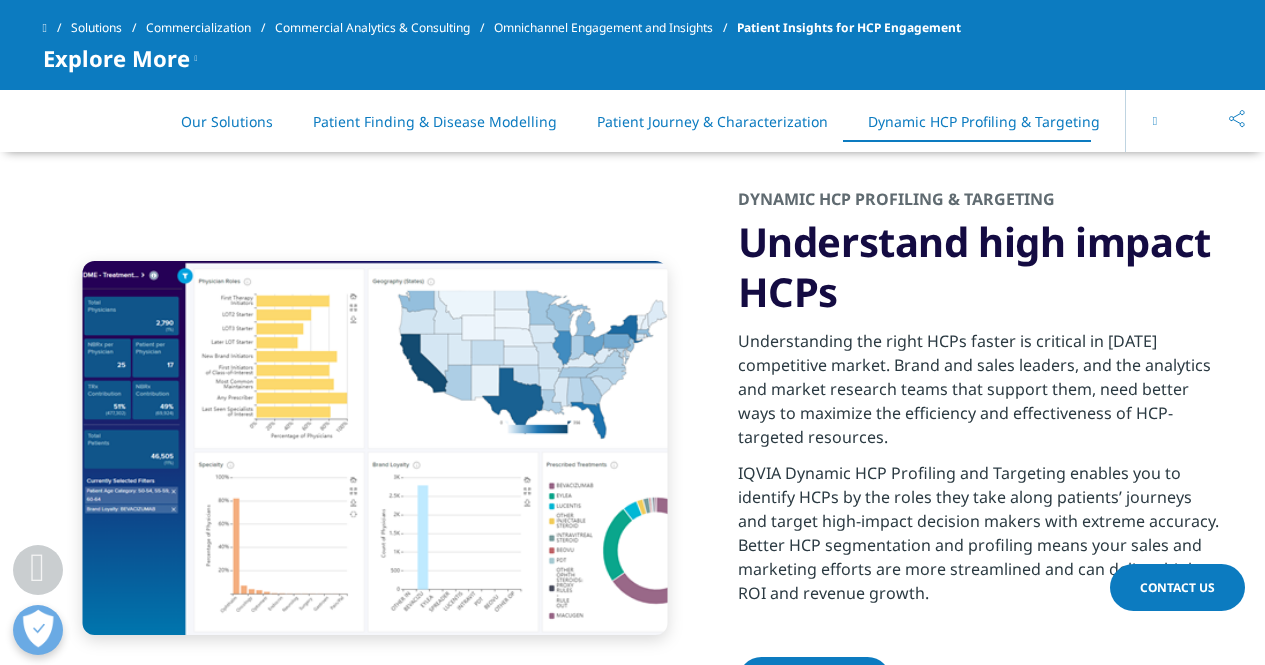 scroll, scrollTop: 4412, scrollLeft: 0, axis: vertical 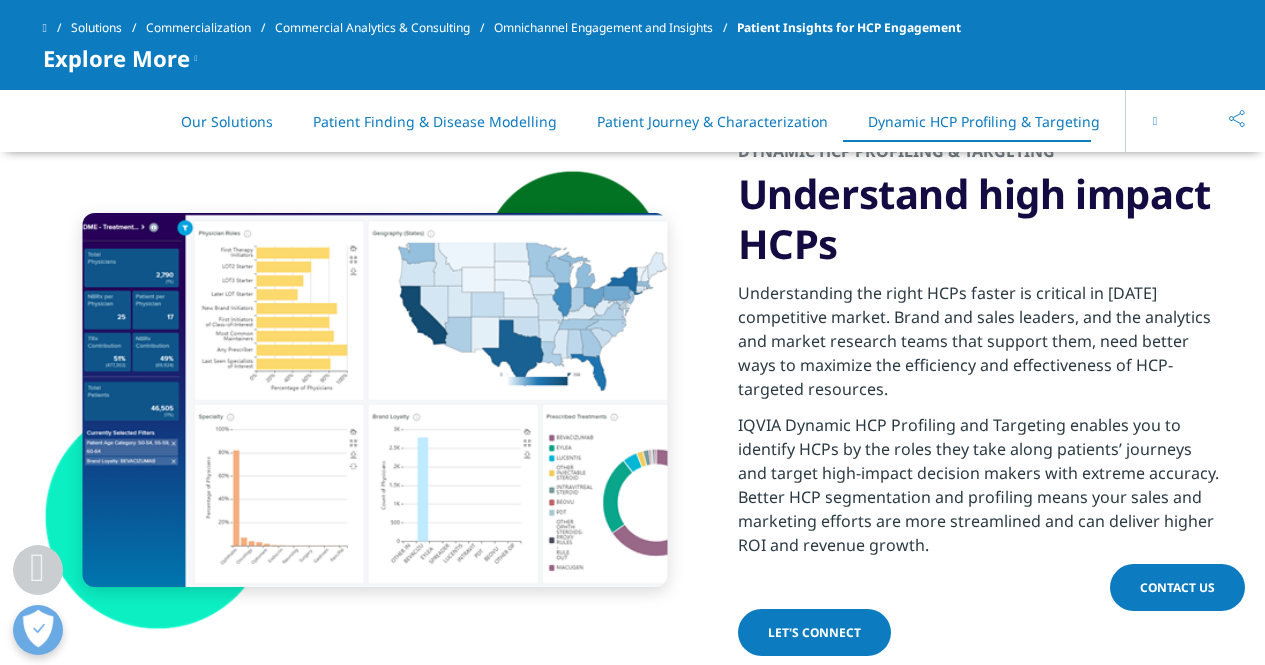 click on "LET'S CONNECT" at bounding box center [814, 632] 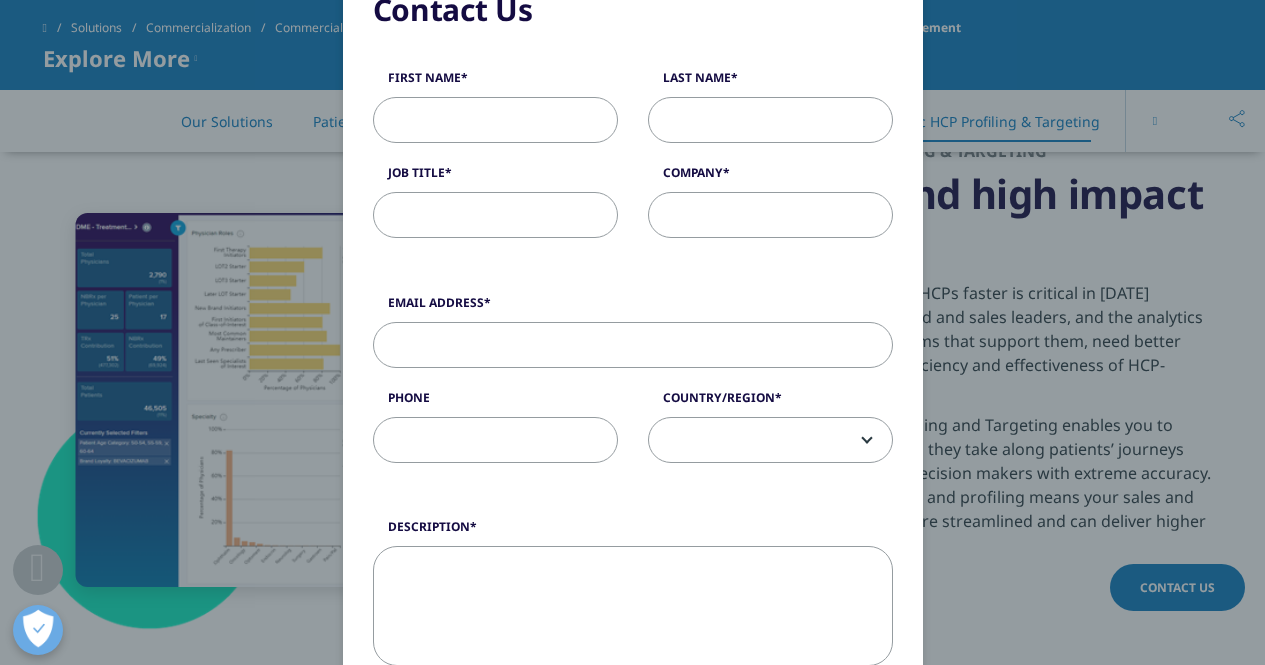 scroll, scrollTop: 50, scrollLeft: 0, axis: vertical 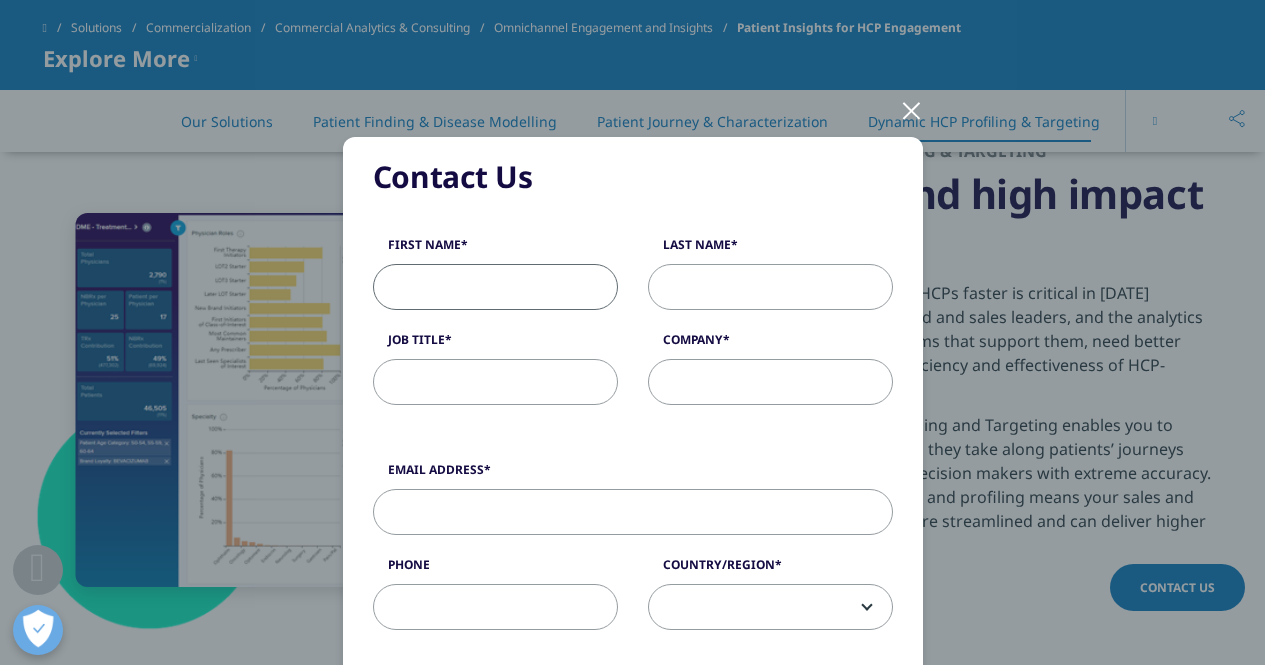 click on "First Name" at bounding box center [495, 287] 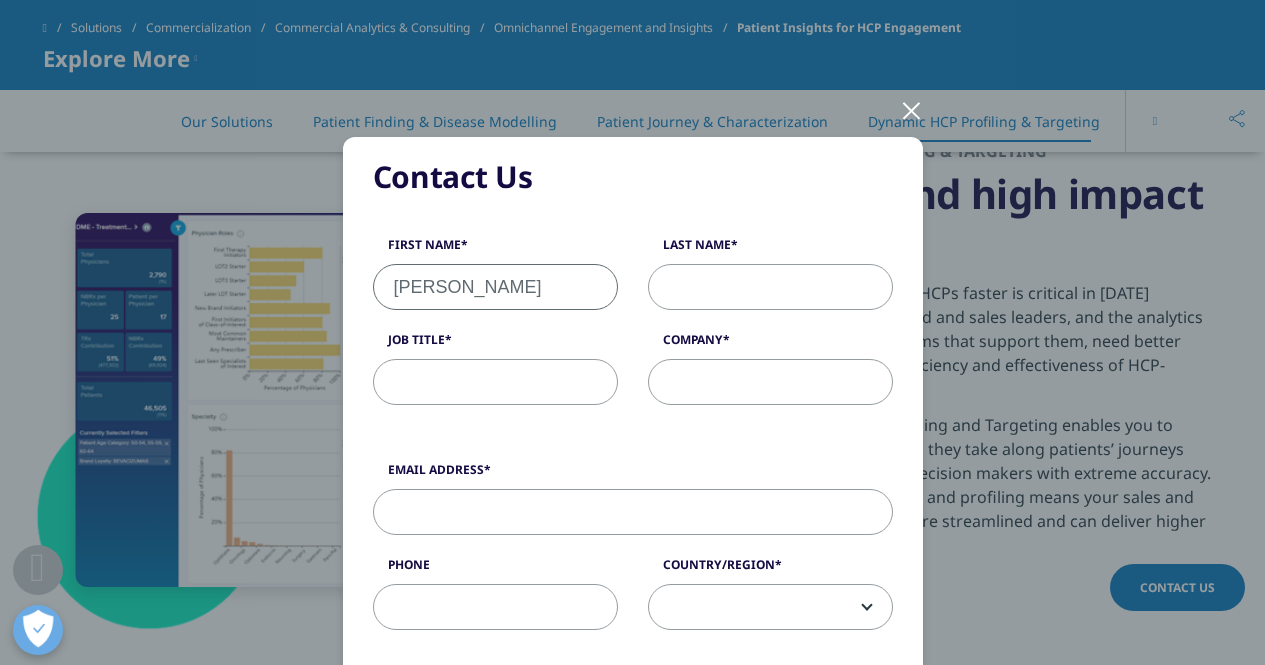 type on "Đức" 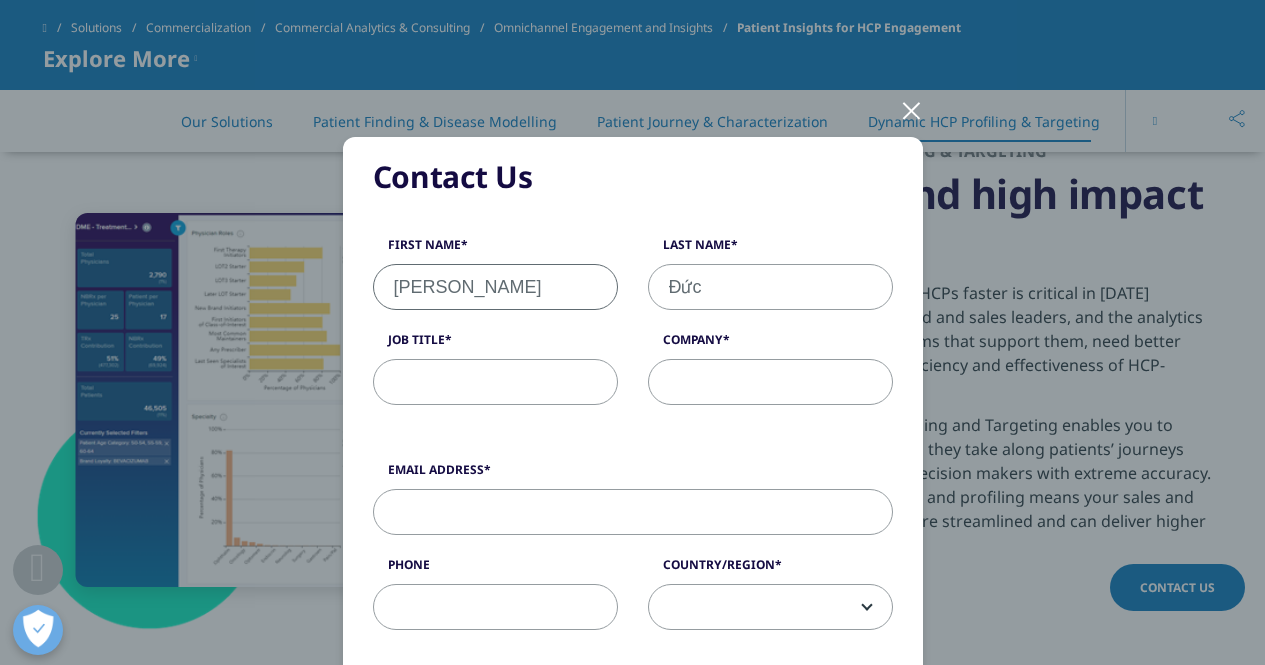 type on "taduc.d2020@medvnu.edu.vn" 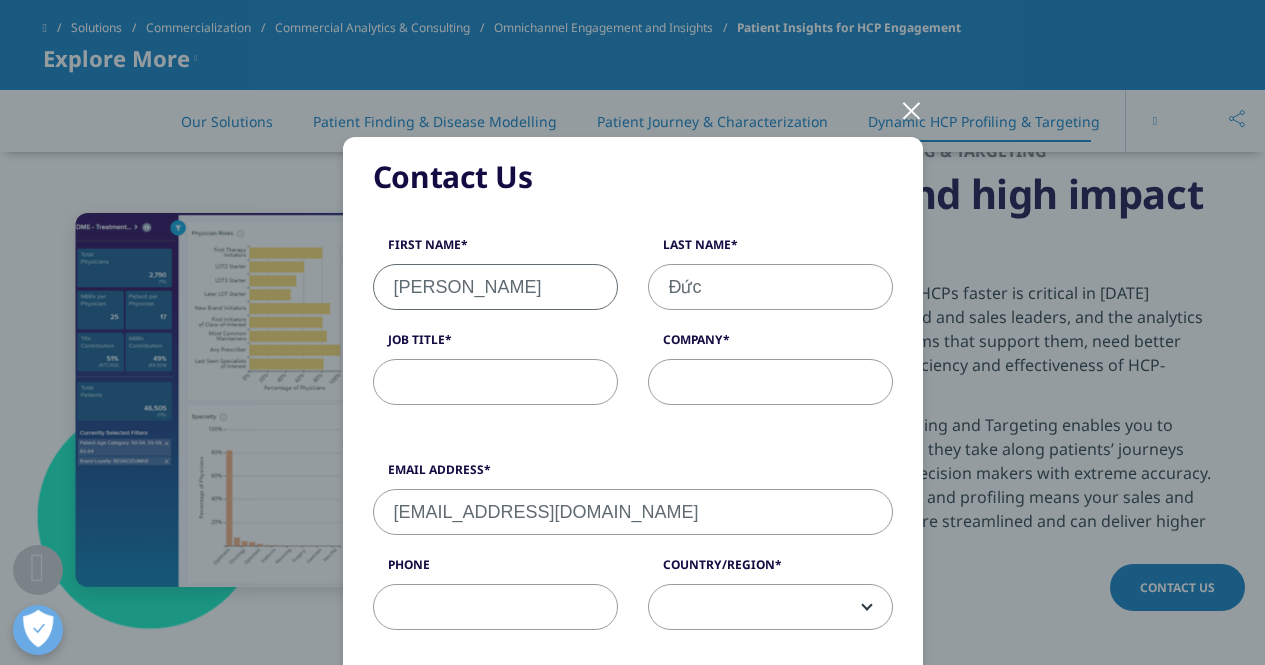 type on "0336037095" 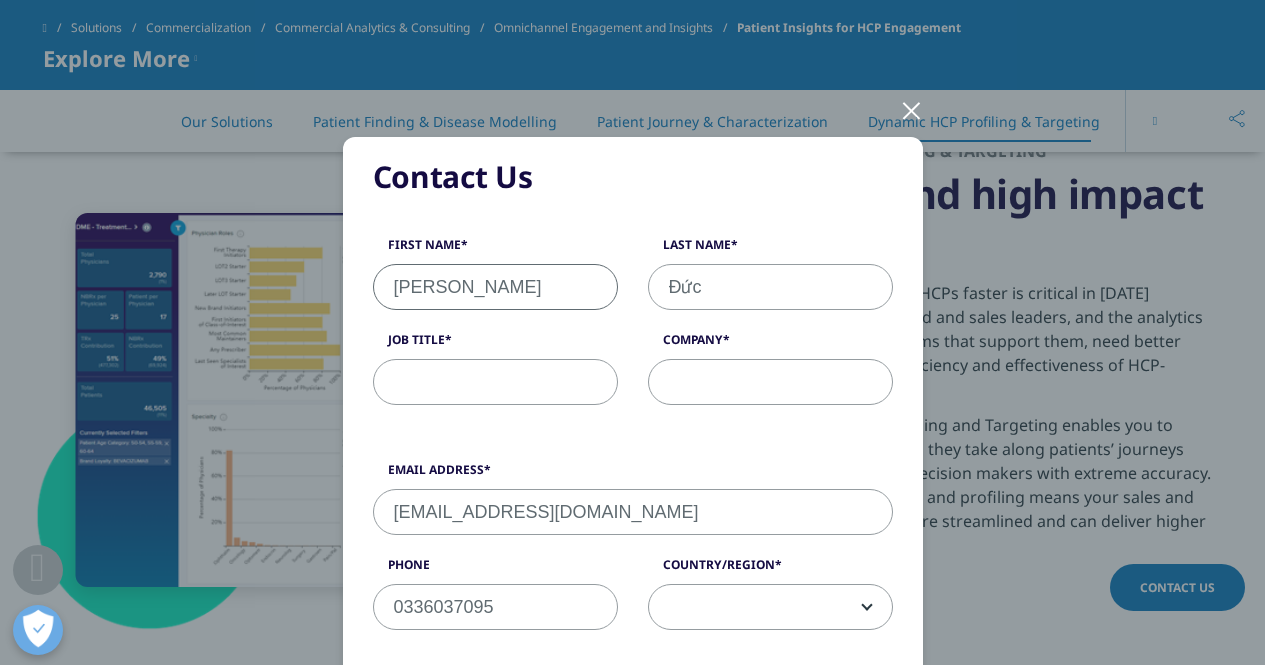 select on "[GEOGRAPHIC_DATA]" 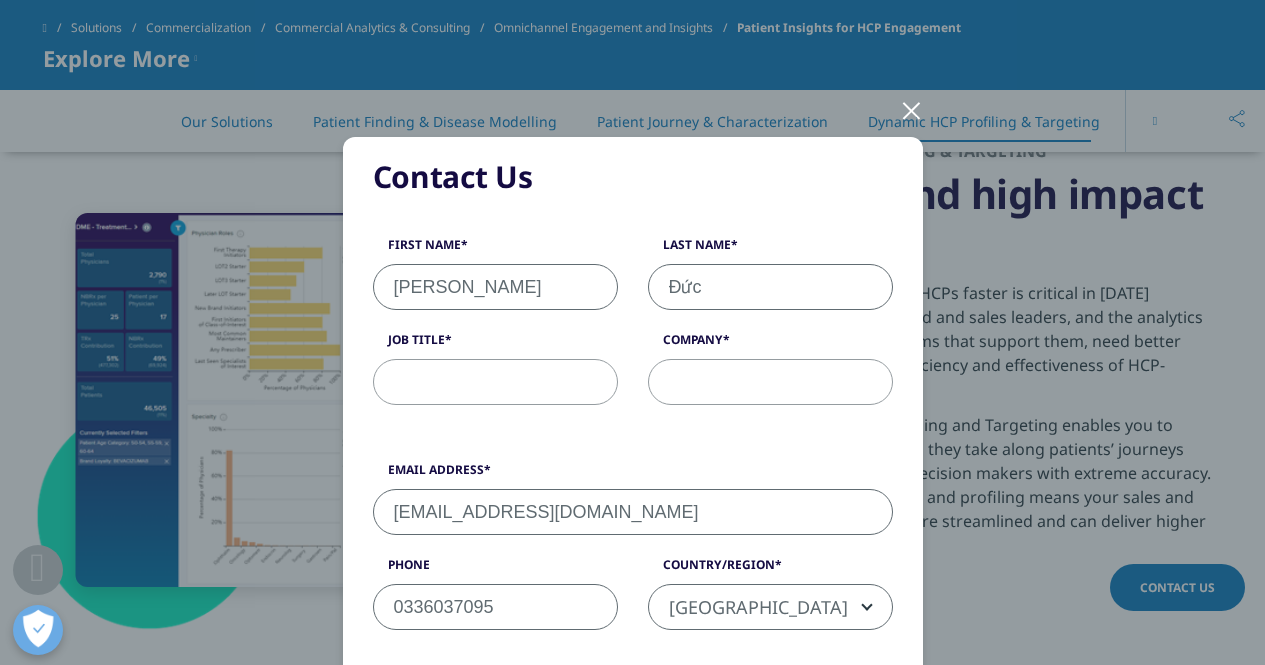 click on "Job Title" at bounding box center (495, 382) 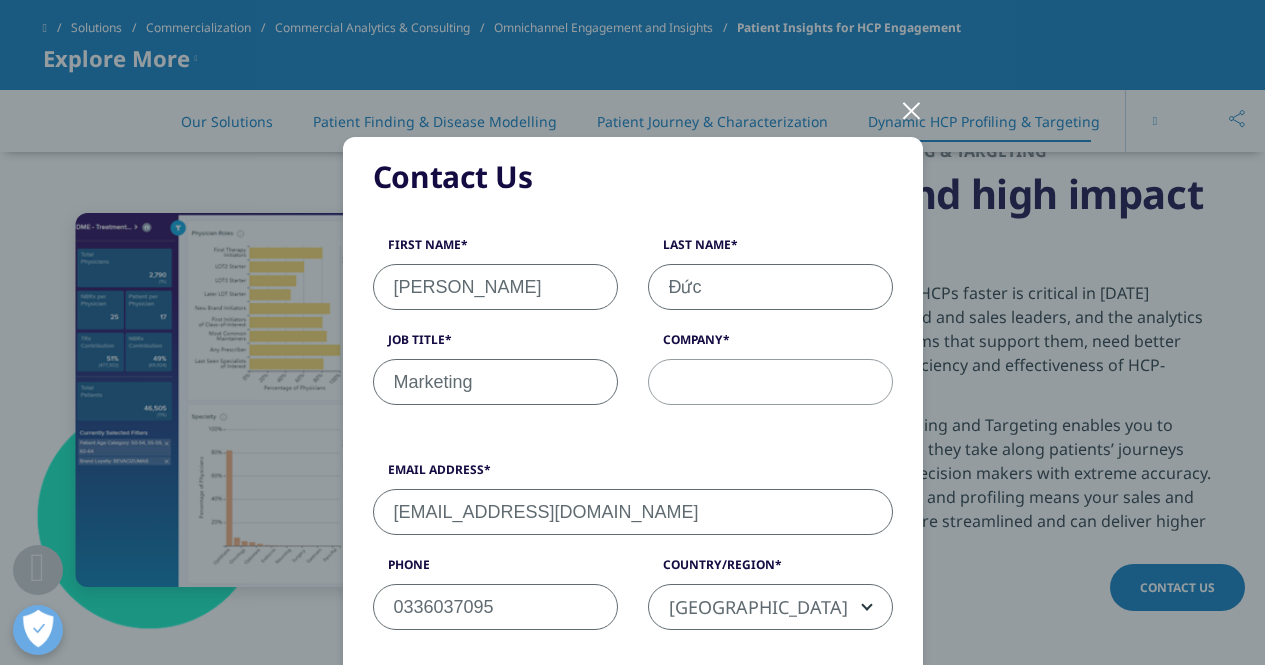 type on "Marketing" 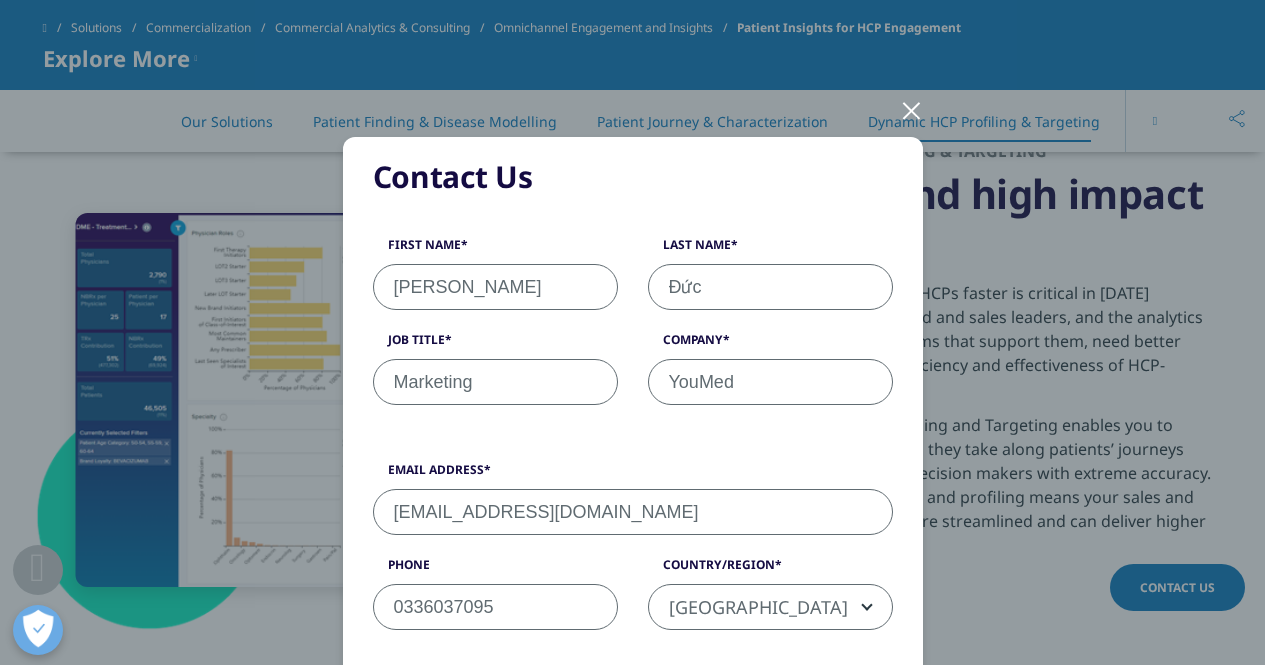 scroll, scrollTop: 217, scrollLeft: 0, axis: vertical 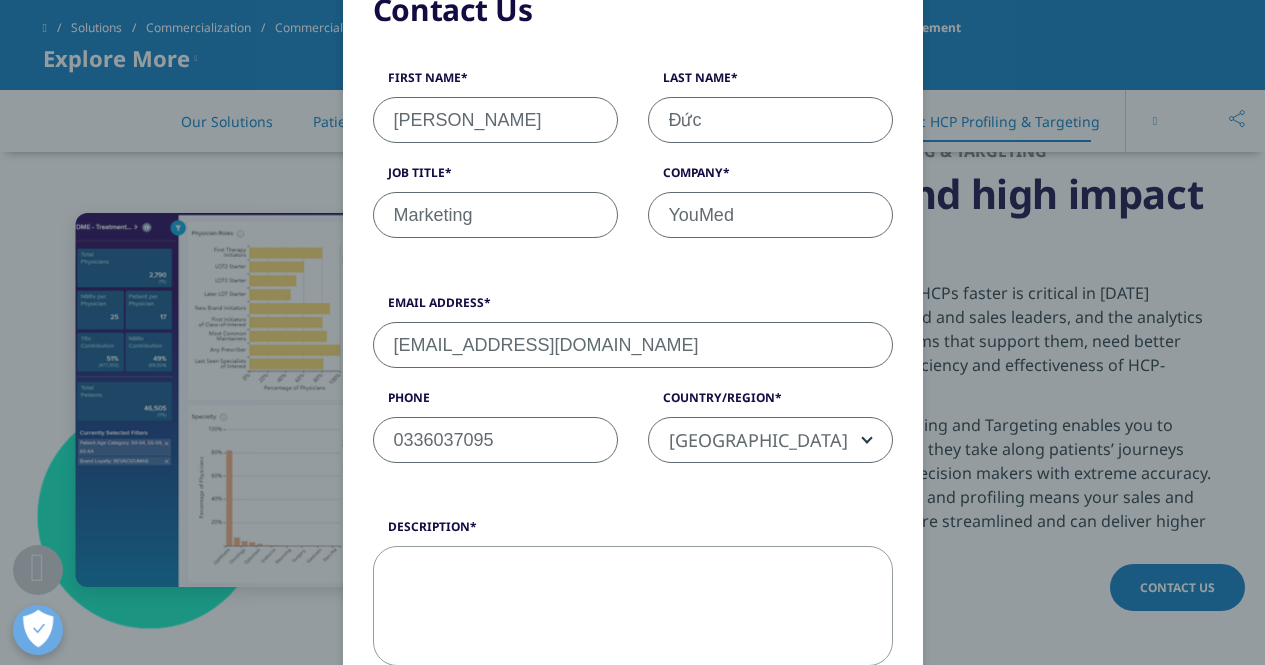 type on "YouMed" 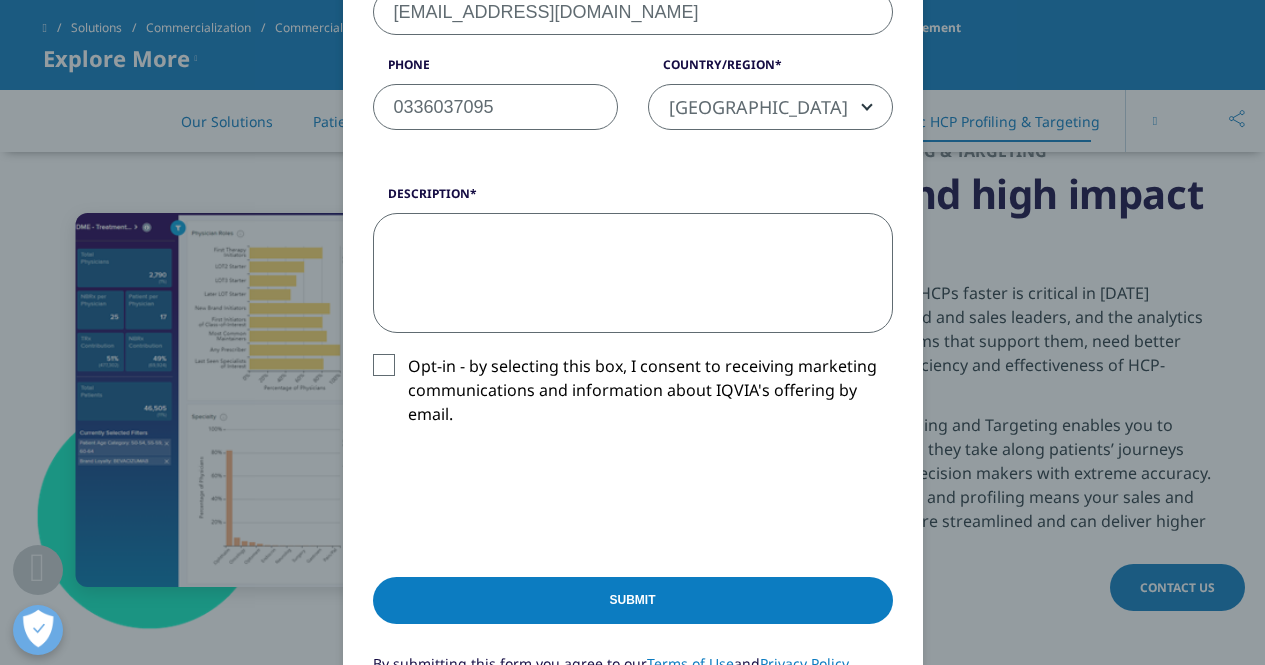 click on "Description" at bounding box center [633, 273] 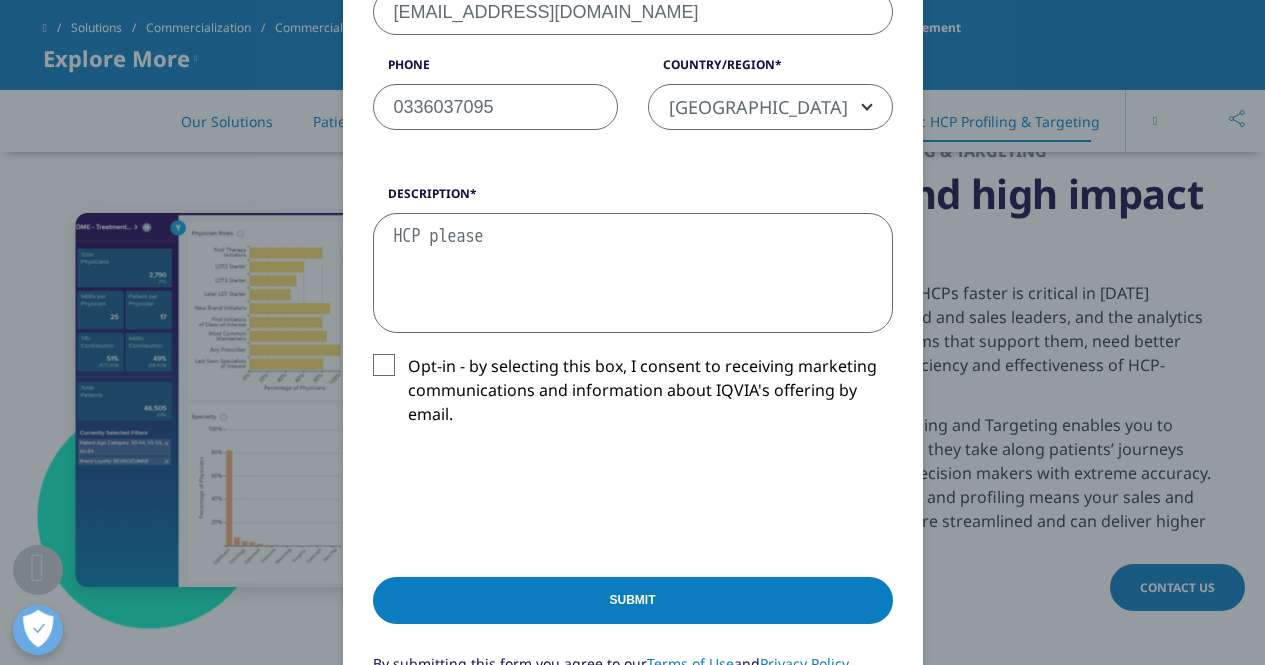 type on "HCP please" 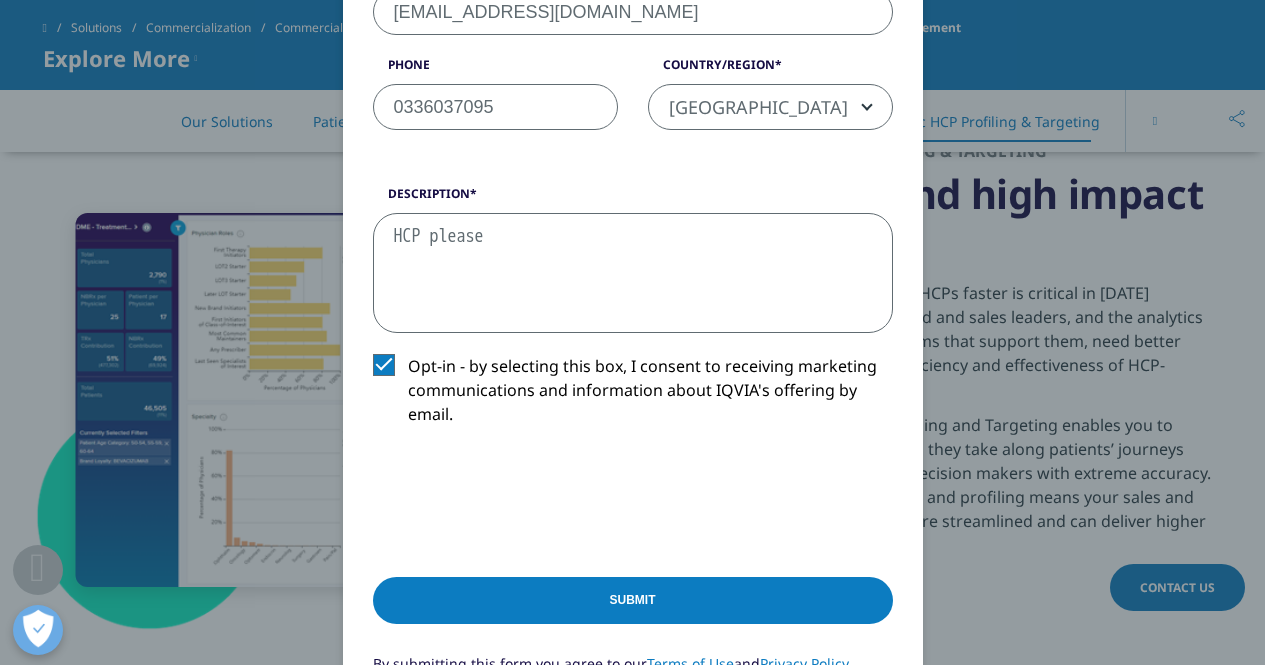 click on "Submit" at bounding box center [633, 600] 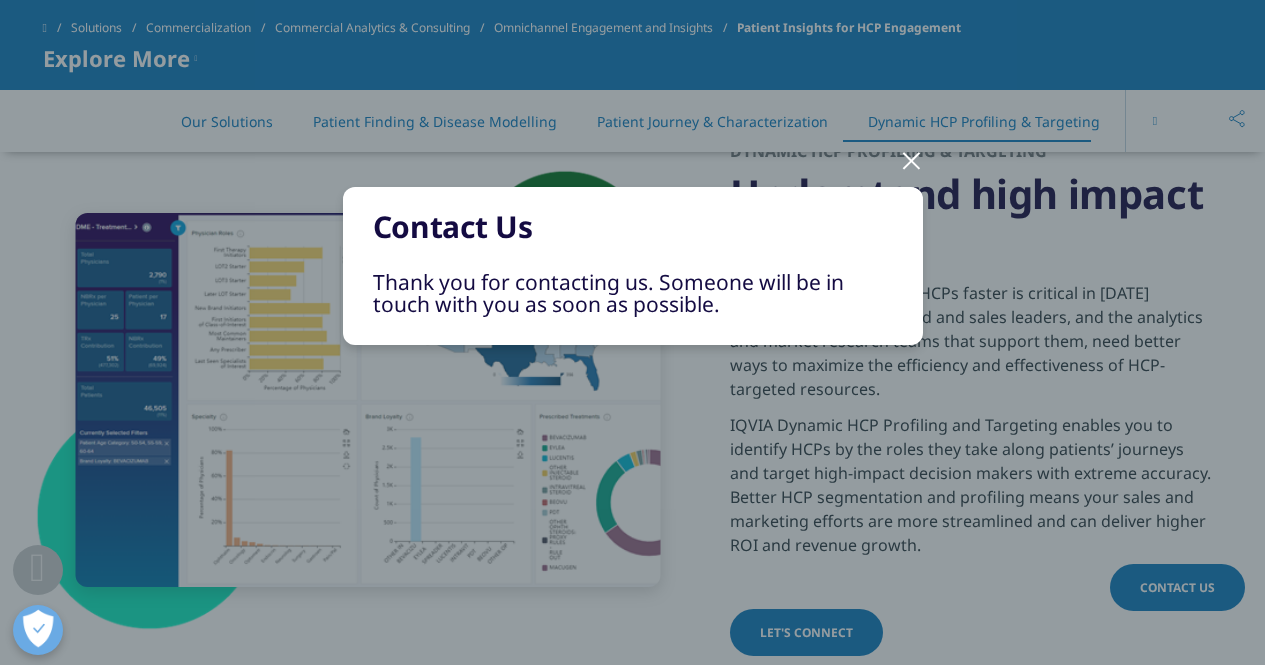 scroll, scrollTop: 0, scrollLeft: 0, axis: both 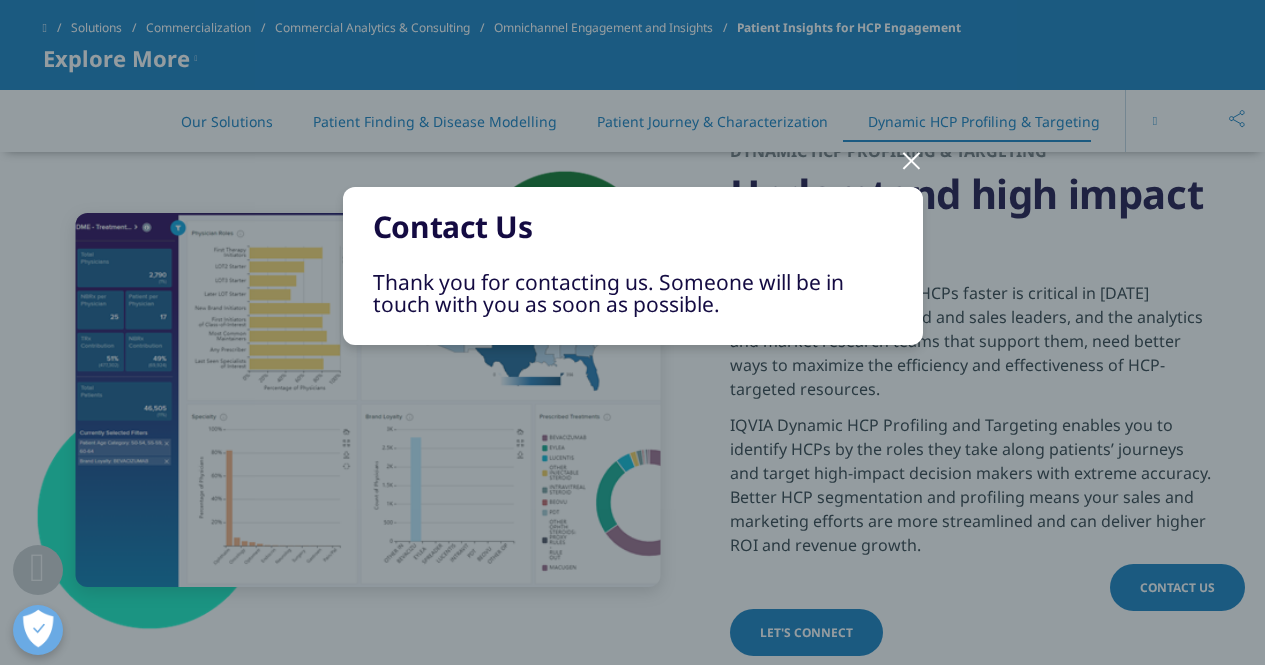 click at bounding box center [911, 159] 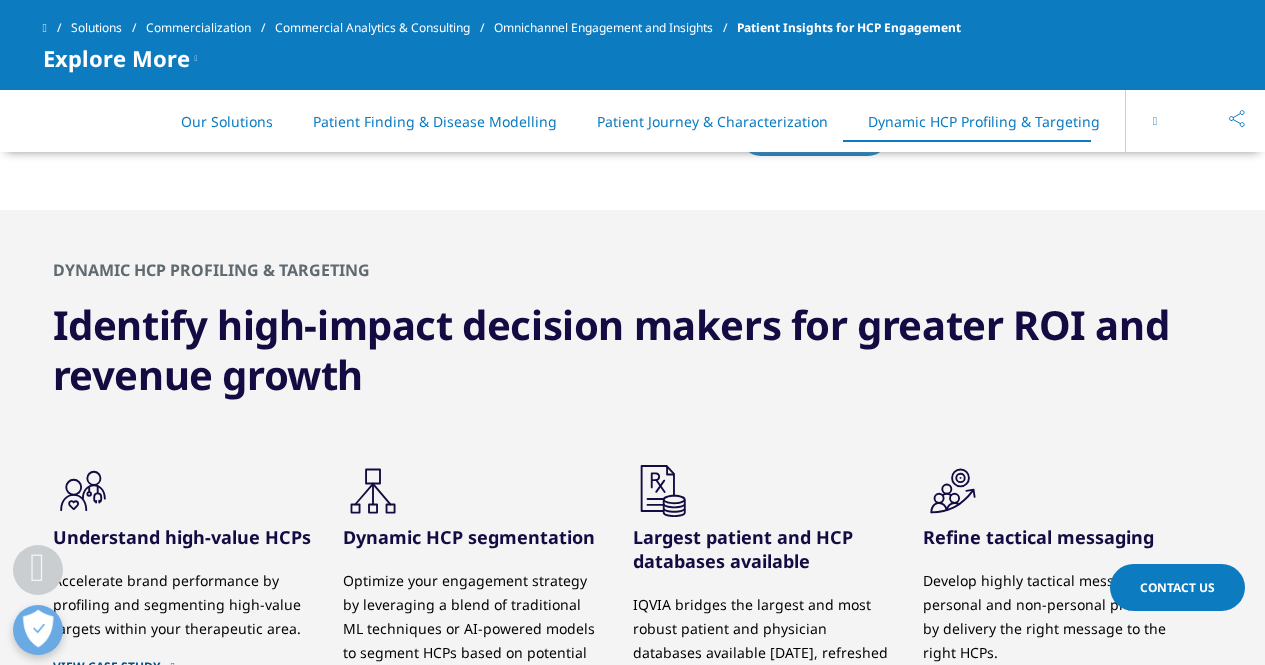 scroll, scrollTop: 5078, scrollLeft: 0, axis: vertical 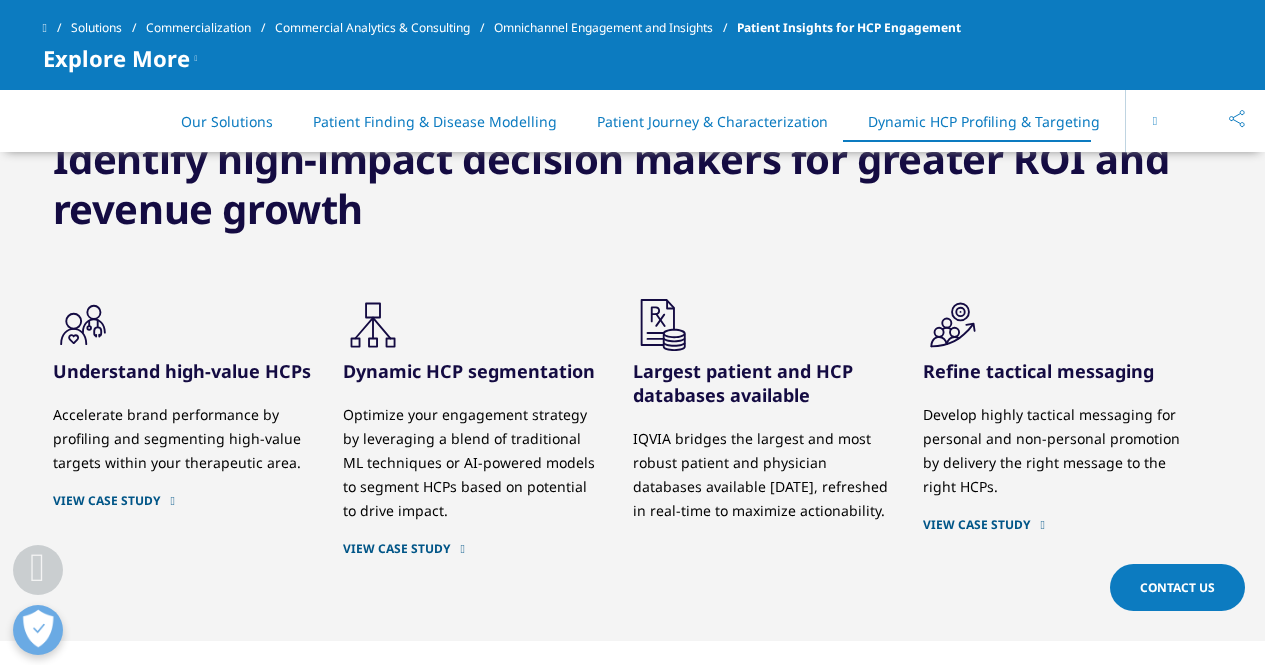 click on "VIEW CASE STUDY" at bounding box center (473, 549) 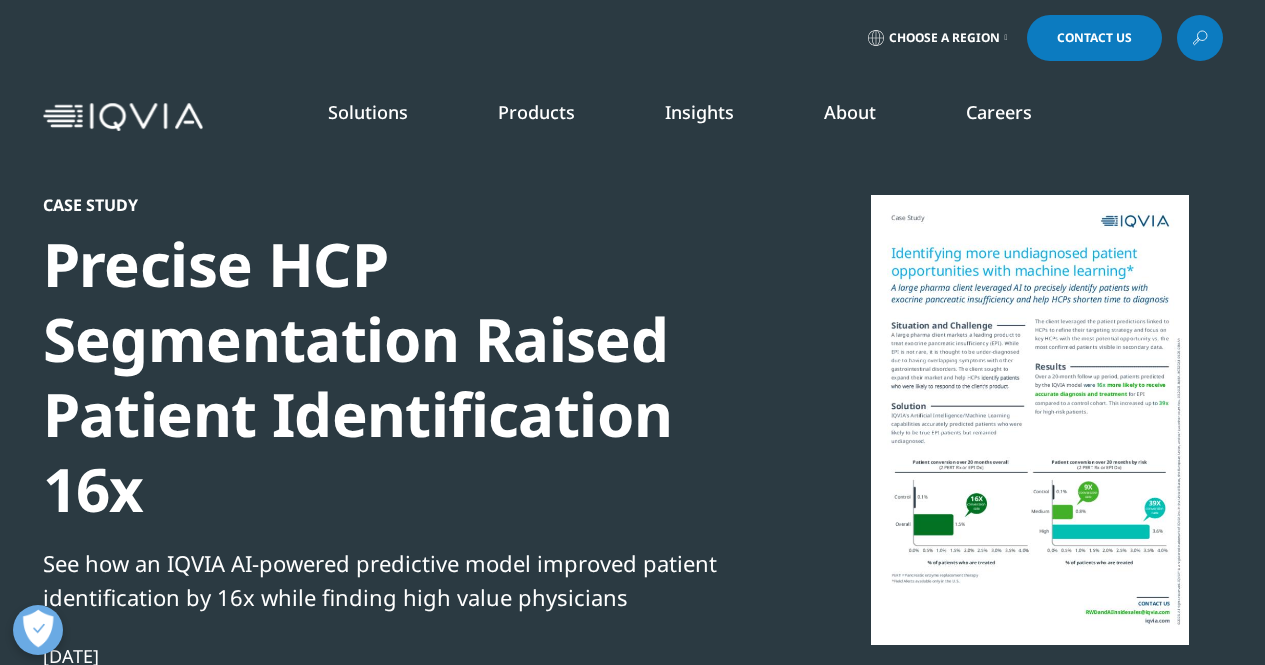 scroll, scrollTop: 0, scrollLeft: 0, axis: both 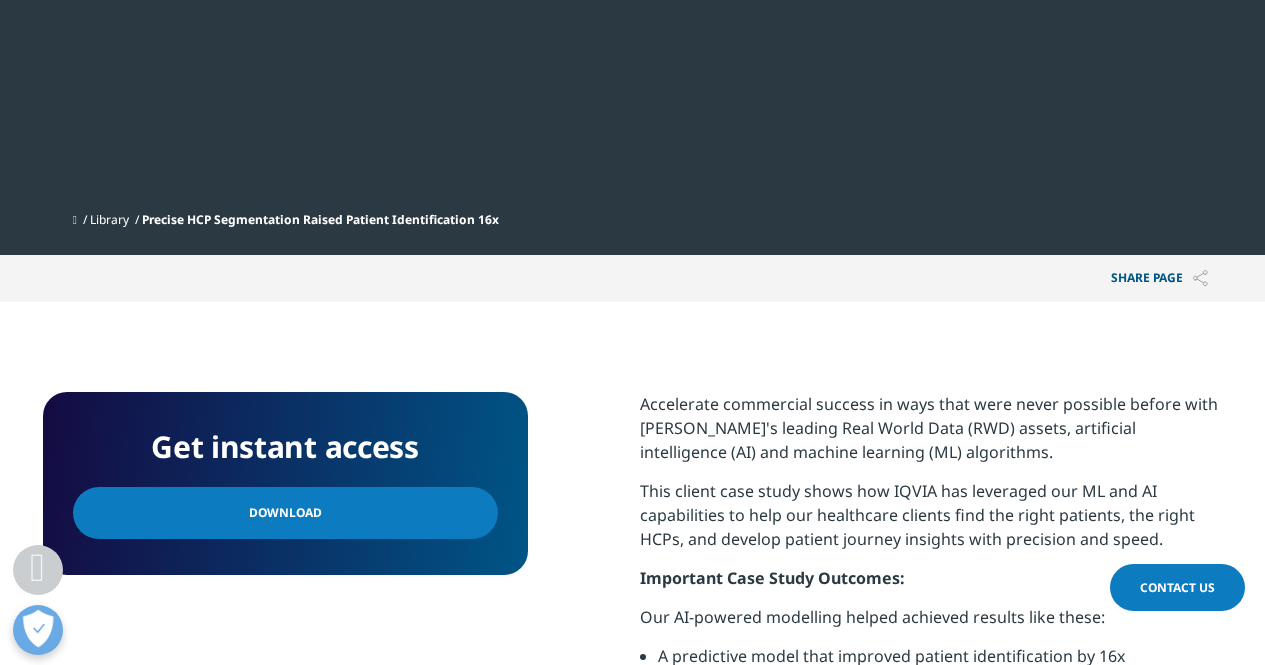 click on "Download" at bounding box center (285, 513) 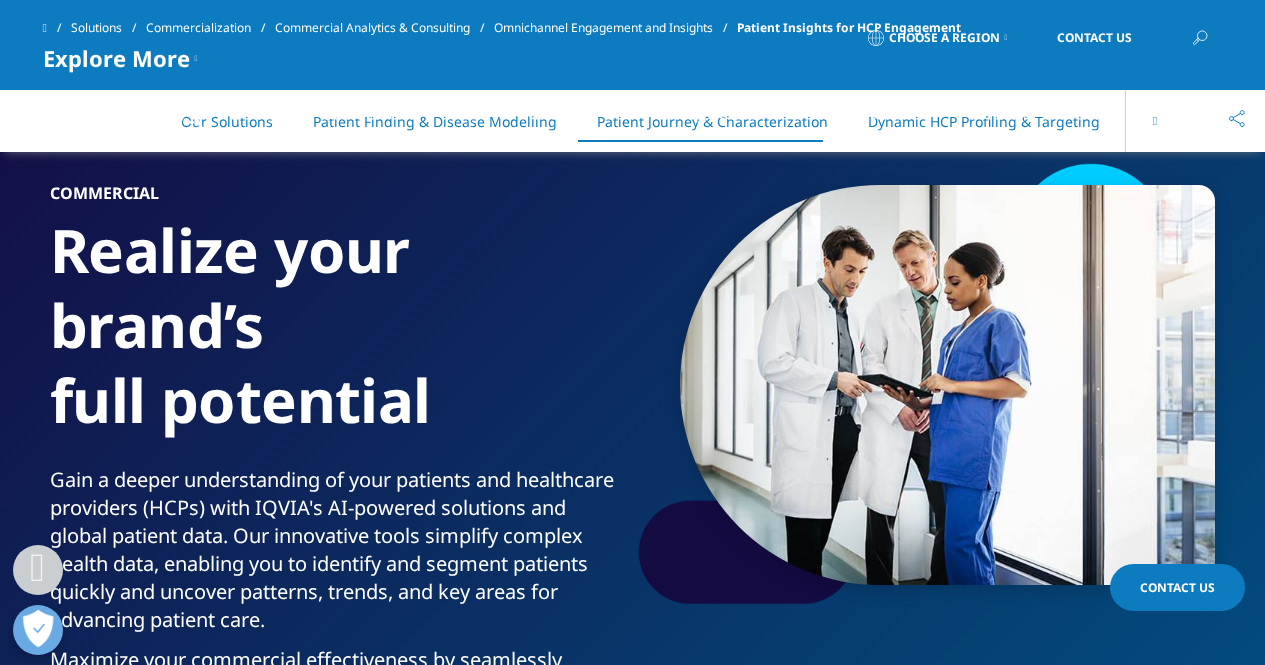 scroll, scrollTop: 4497, scrollLeft: 0, axis: vertical 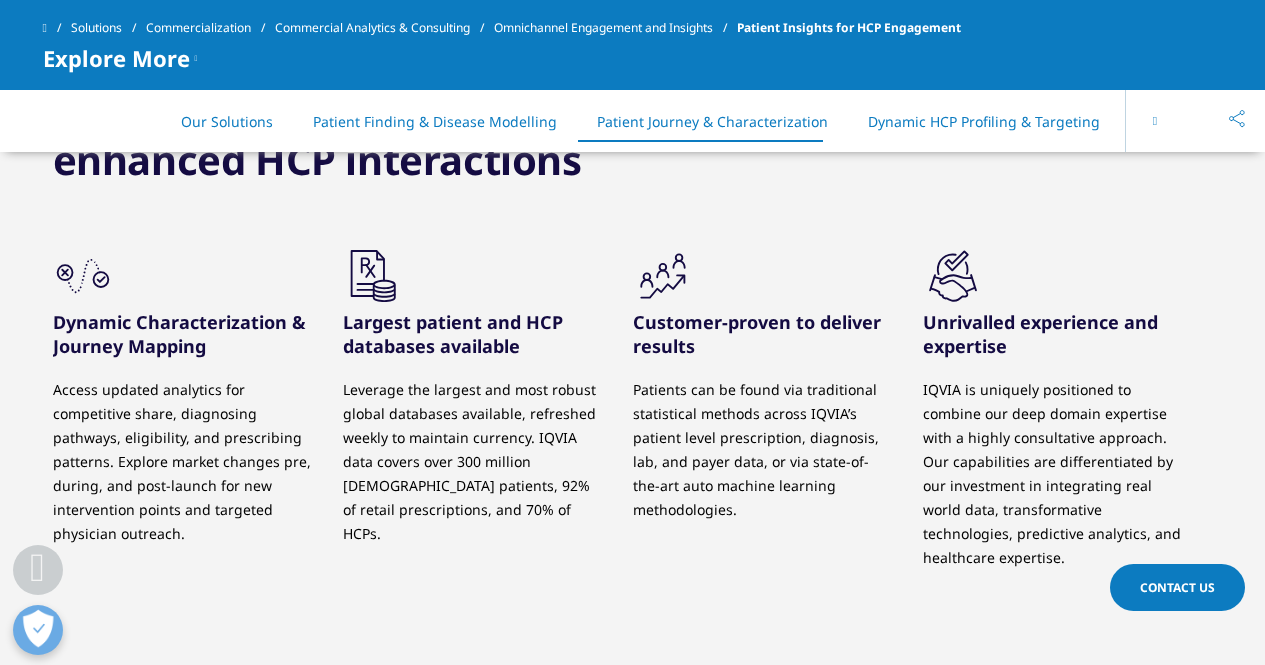 click at bounding box center [1155, 121] 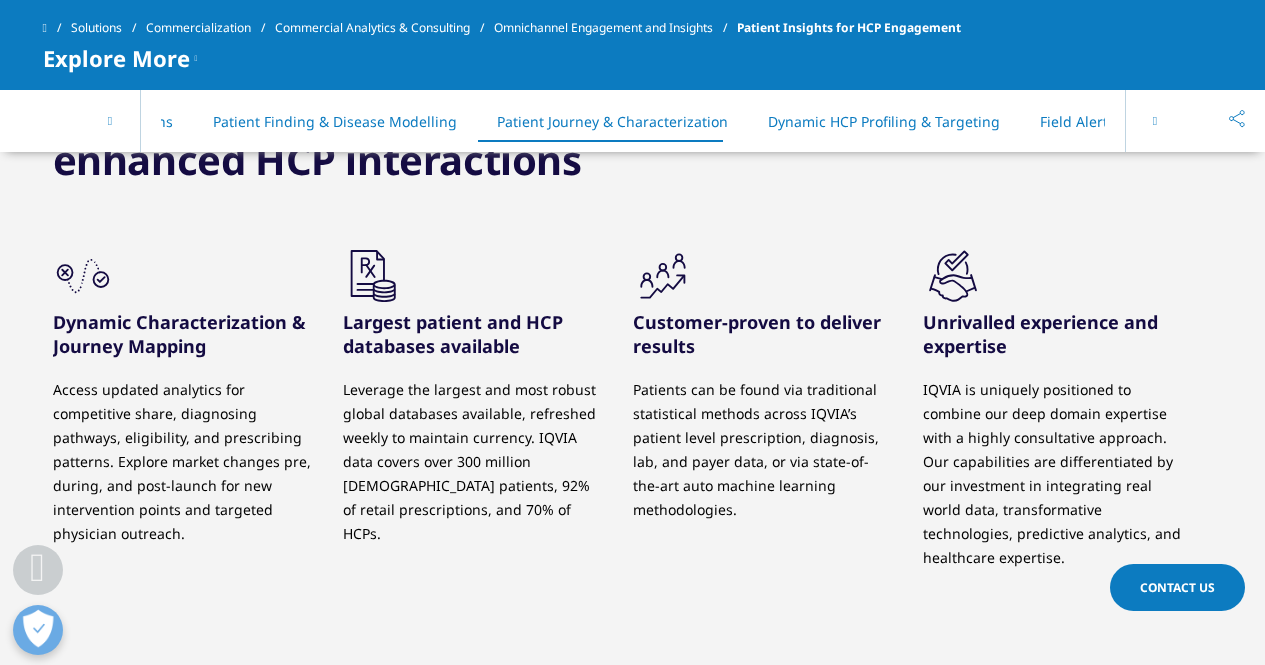 click at bounding box center [1155, 121] 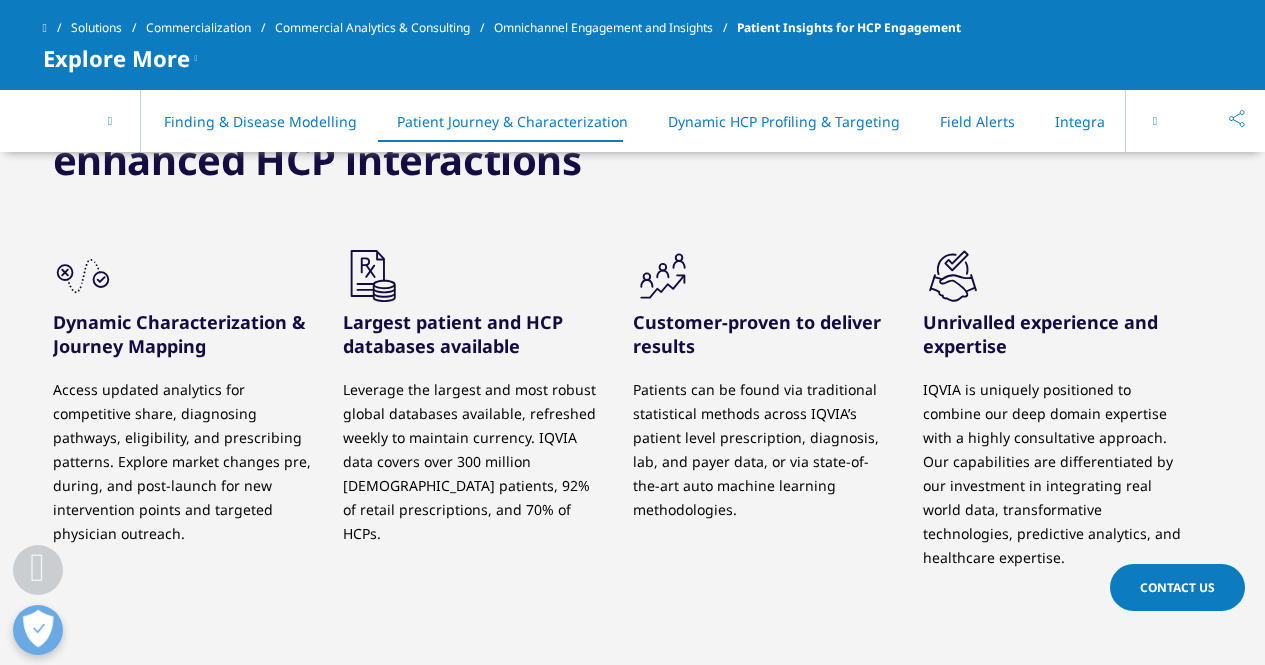 click at bounding box center [1155, 121] 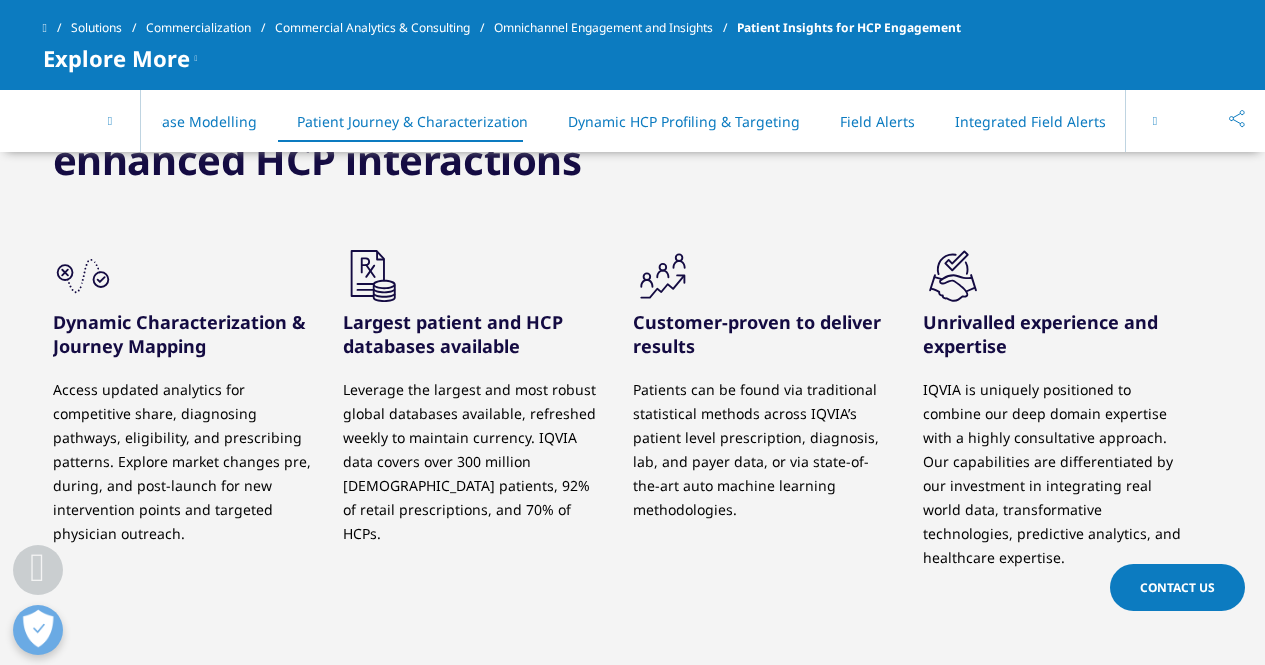 click at bounding box center [1155, 121] 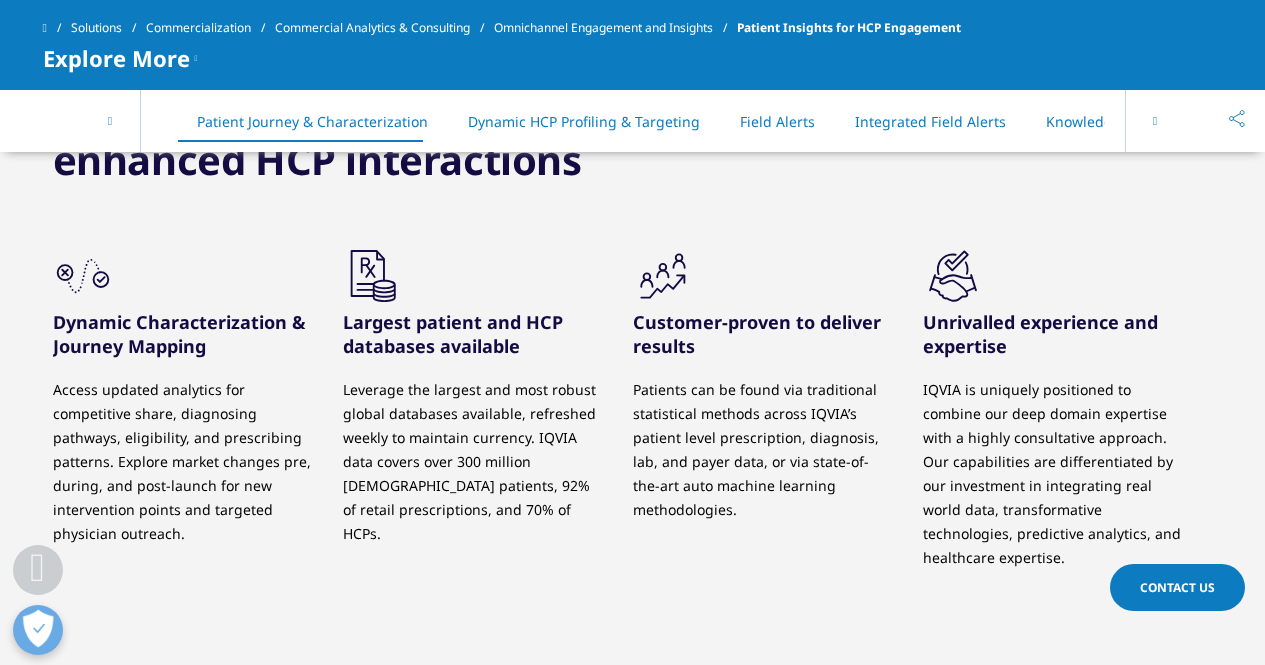 click at bounding box center (1155, 121) 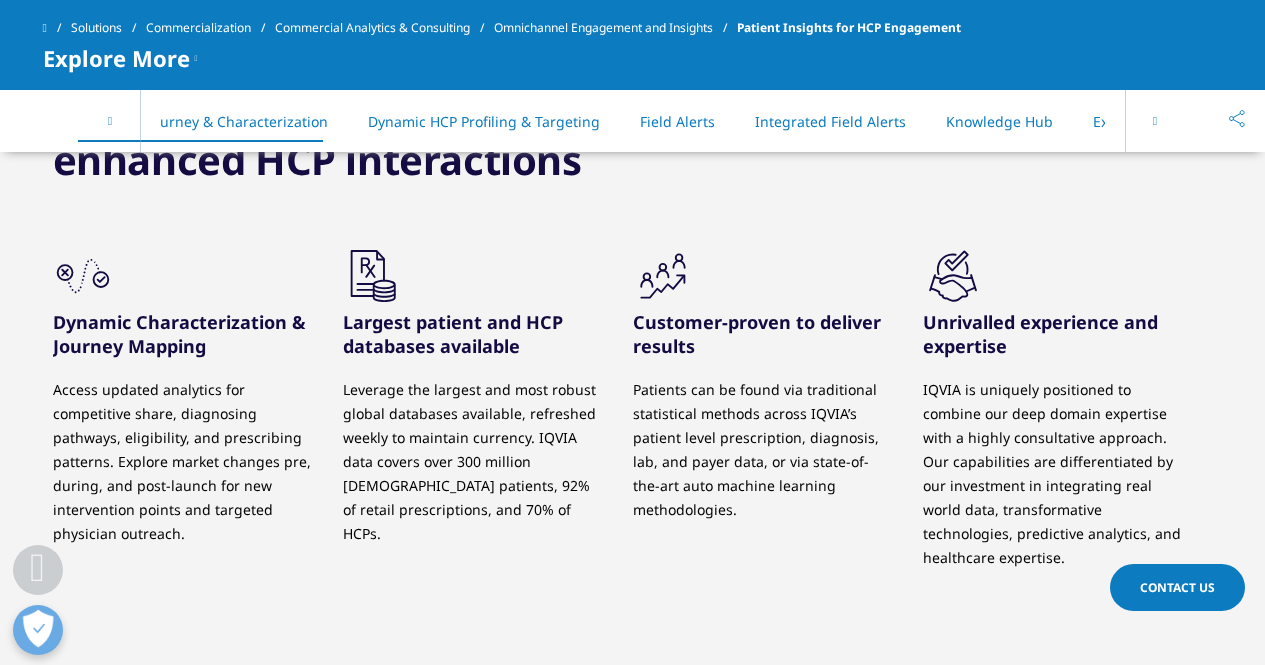 click at bounding box center [1155, 121] 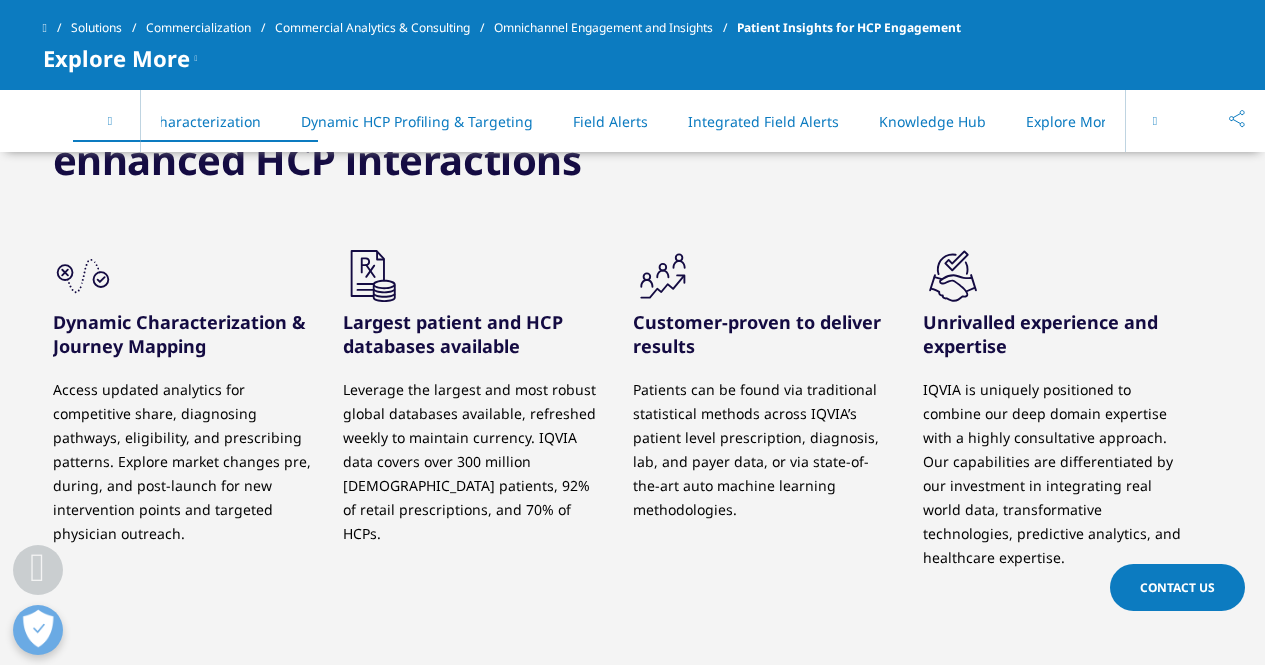 scroll, scrollTop: 0, scrollLeft: 567, axis: horizontal 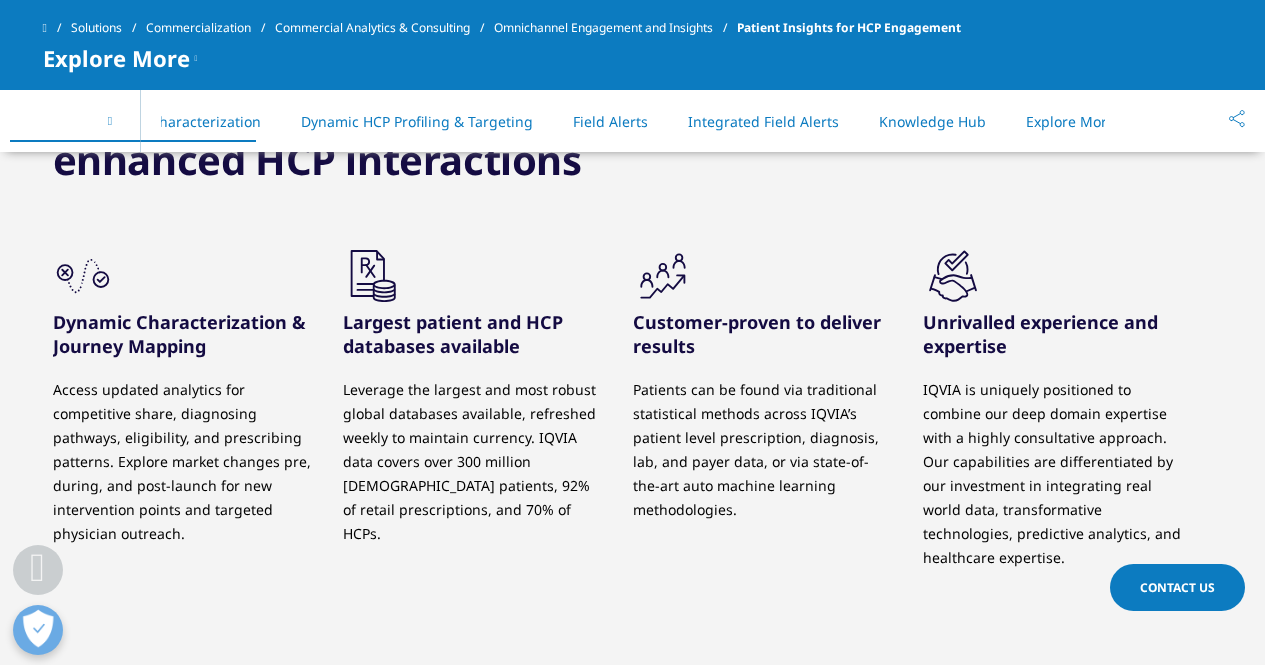 click on "On This Page
Our Solutions
Patient Finding & Disease Modelling
Patient Journey & Characterization
Dynamic HCP Profiling & Targeting
Field Alerts
Integrated Field Alerts
Knowledge Hub
Explore More" at bounding box center (633, 121) 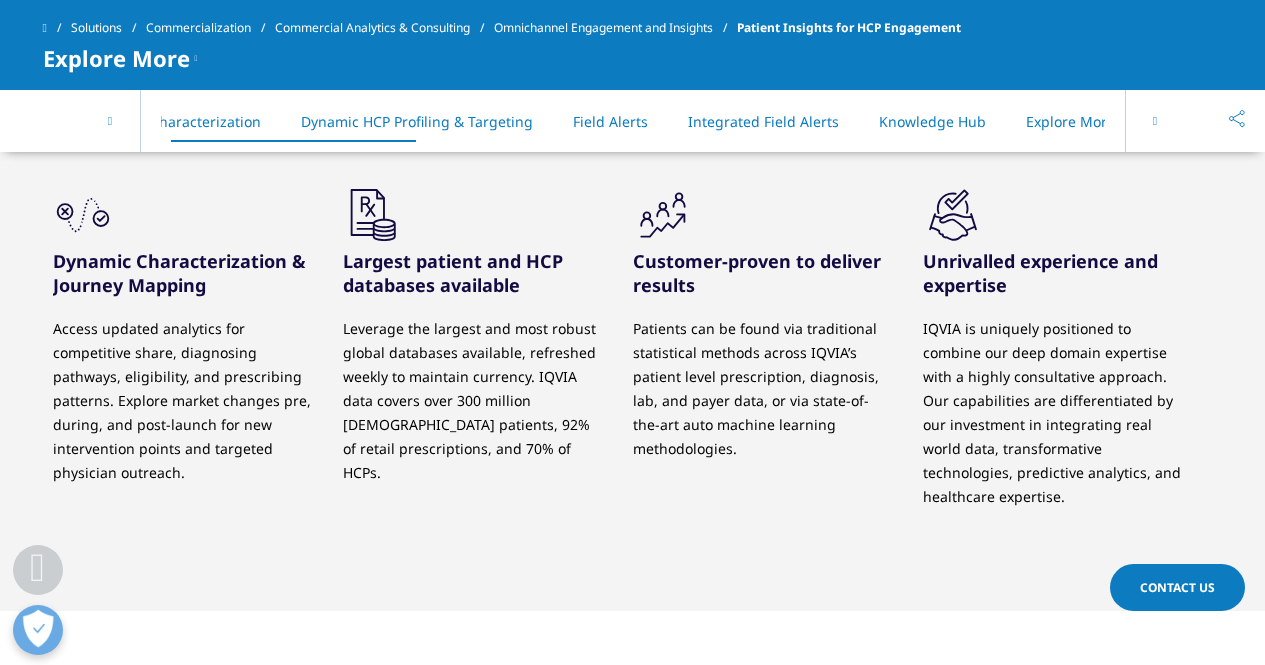 scroll, scrollTop: 0, scrollLeft: 407, axis: horizontal 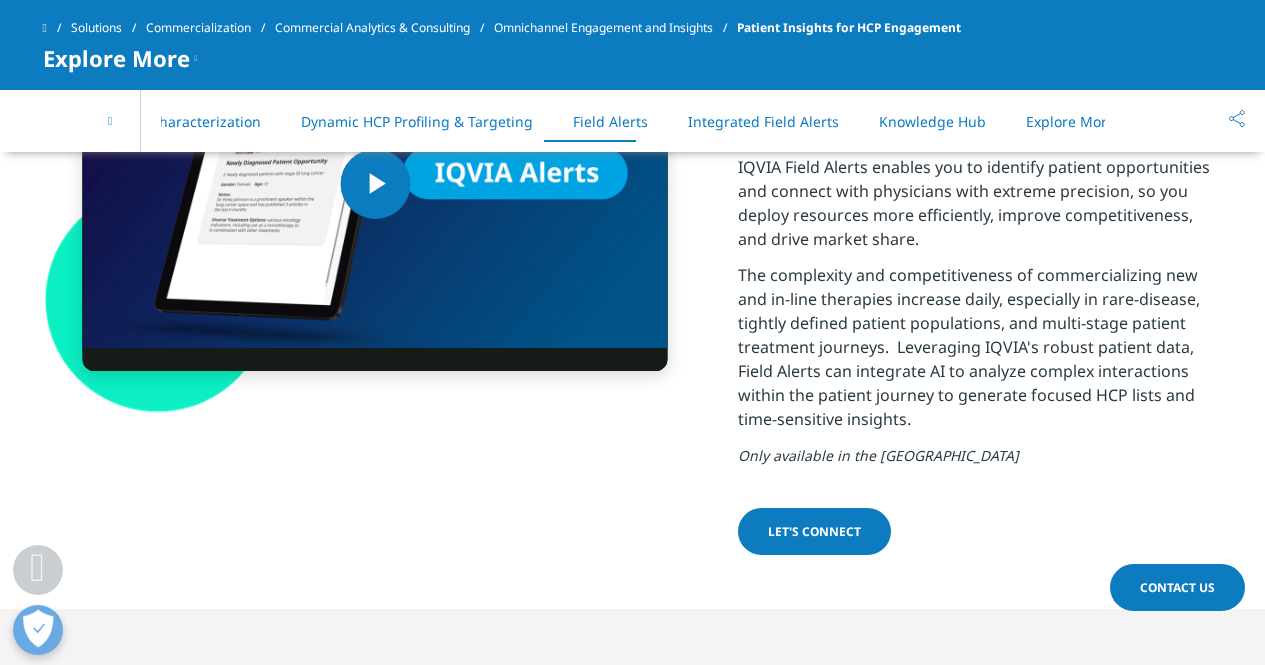 click on "LET'S CONNECT" at bounding box center (814, 531) 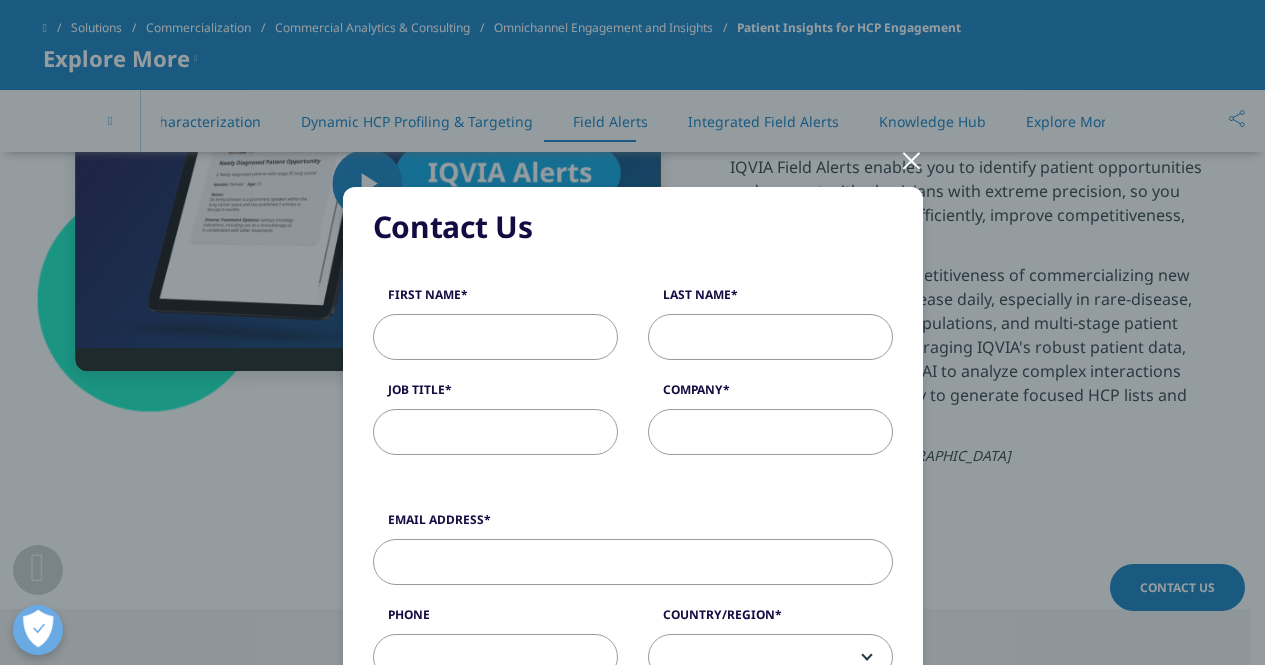 click at bounding box center [911, 159] 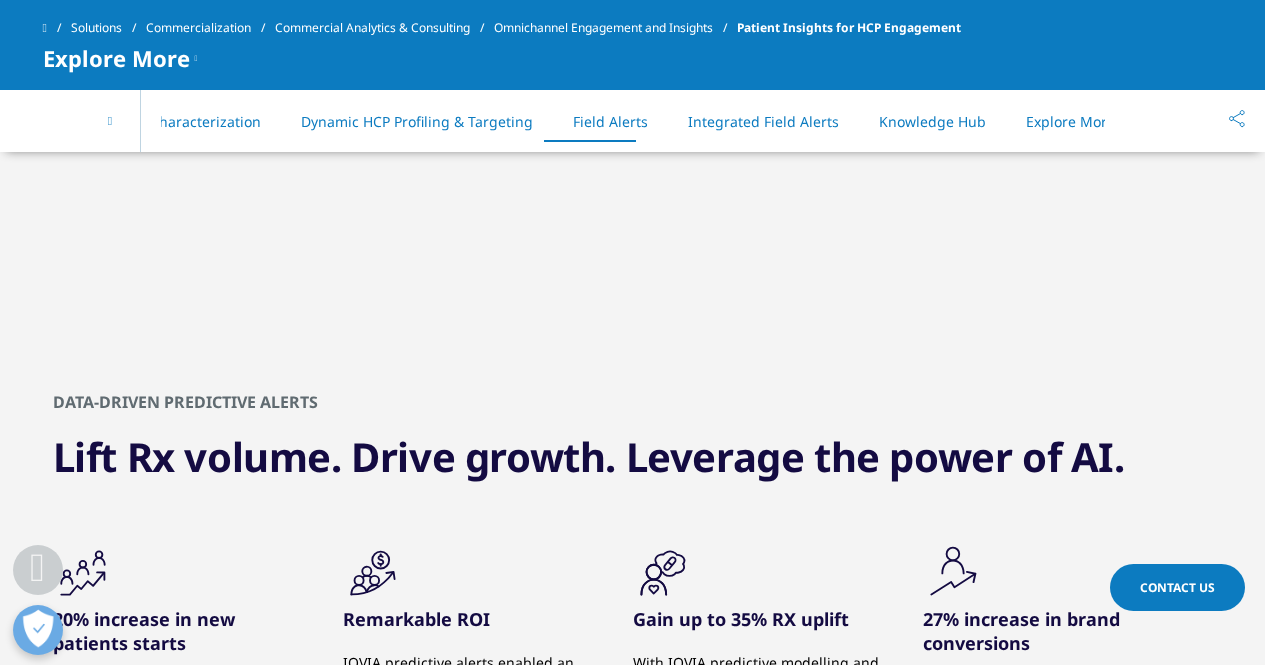scroll, scrollTop: 7128, scrollLeft: 0, axis: vertical 